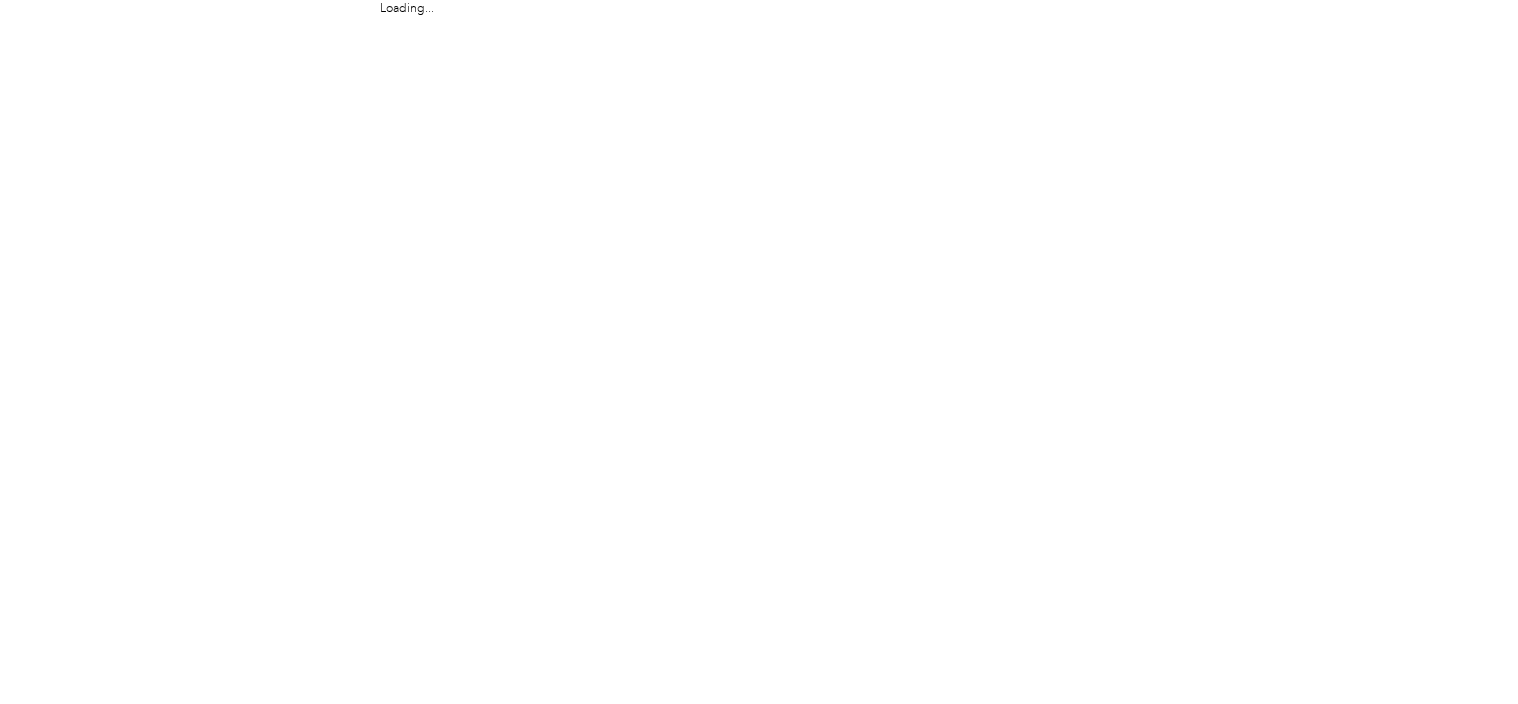 scroll, scrollTop: 0, scrollLeft: 0, axis: both 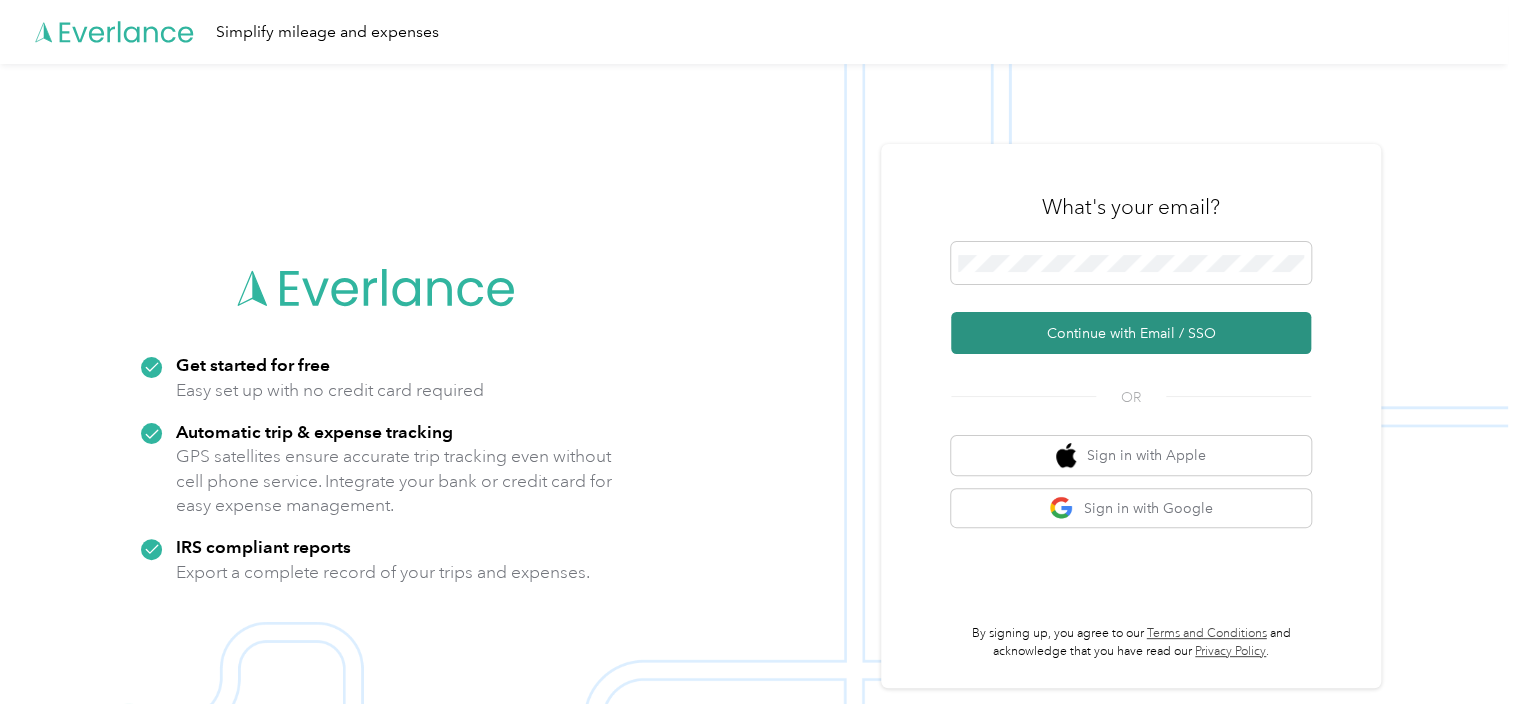 click on "Continue with Email / SSO" at bounding box center (1131, 333) 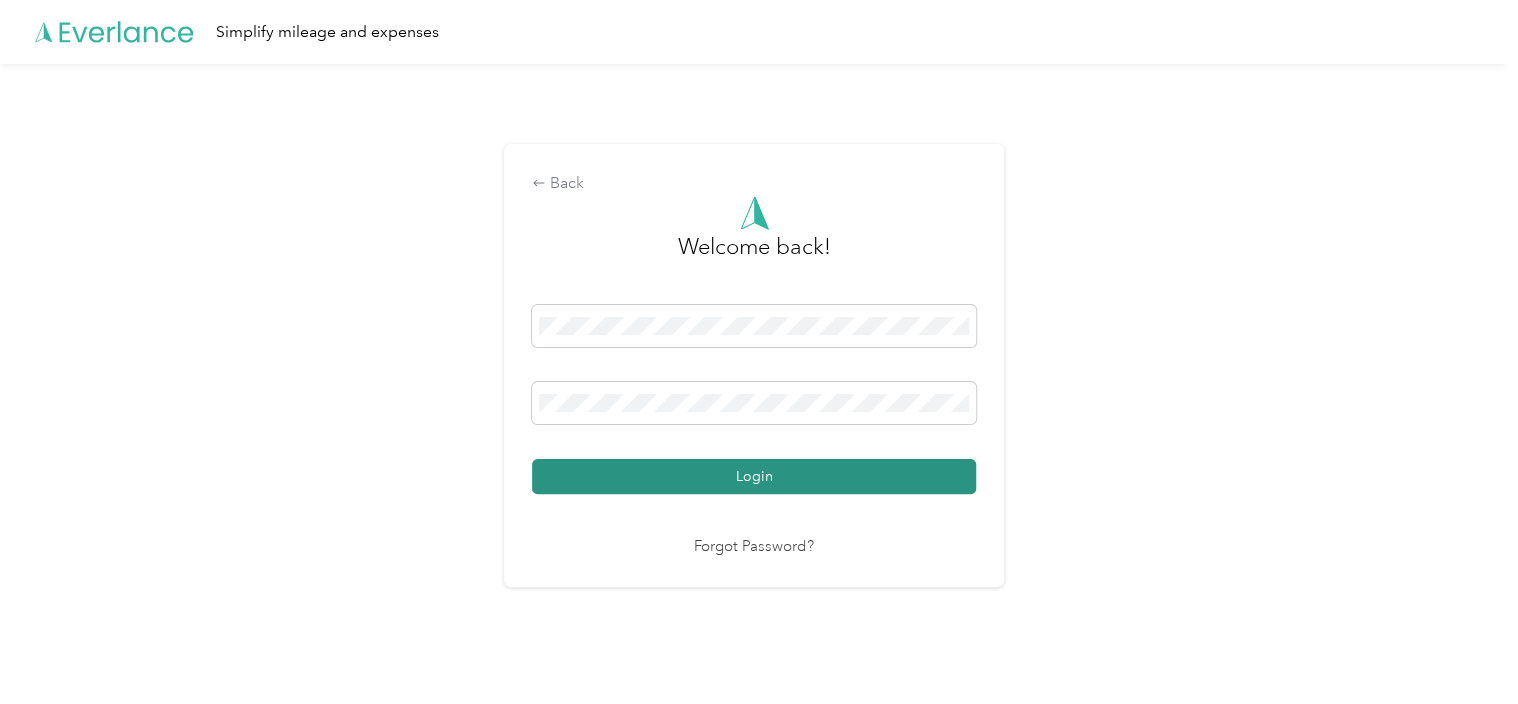 click on "Login" at bounding box center [754, 476] 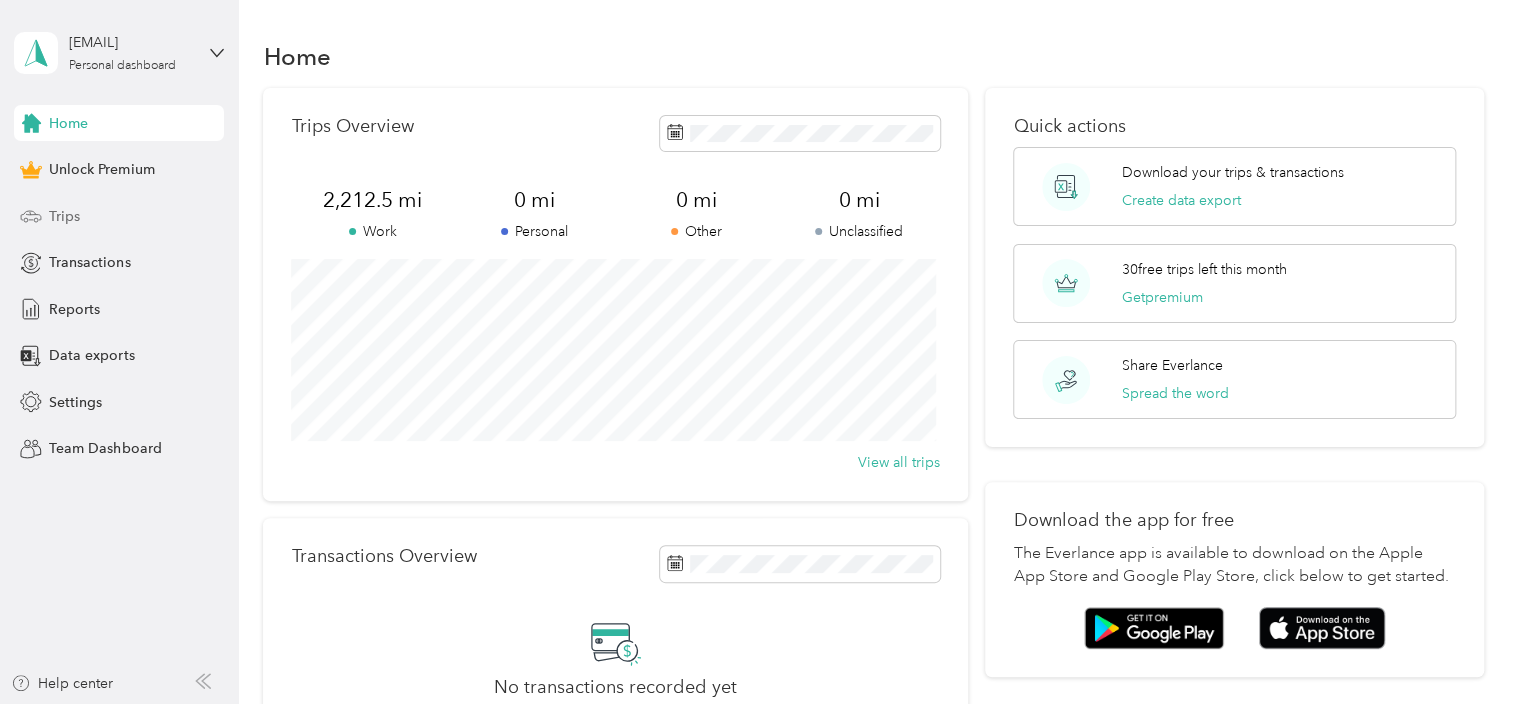 click on "Trips" at bounding box center (64, 216) 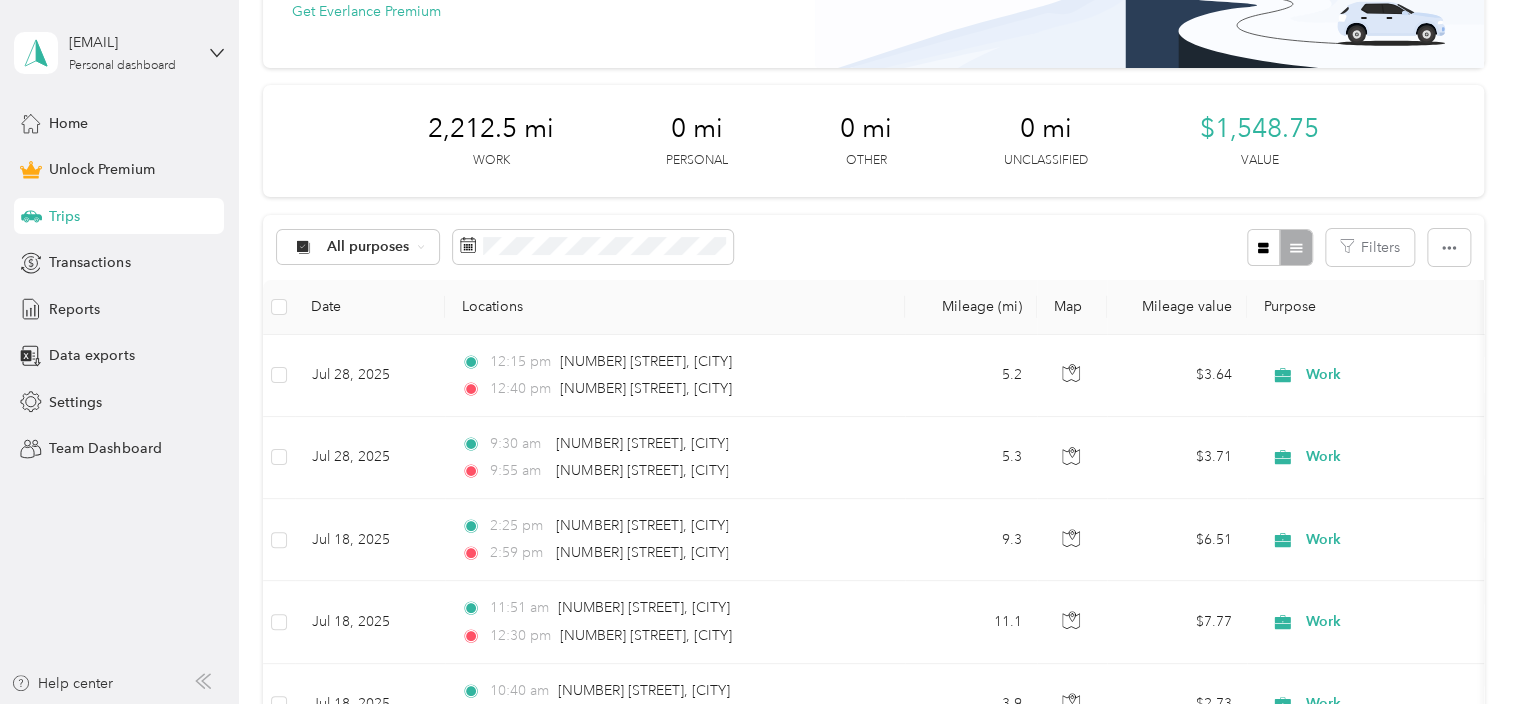 scroll, scrollTop: 0, scrollLeft: 0, axis: both 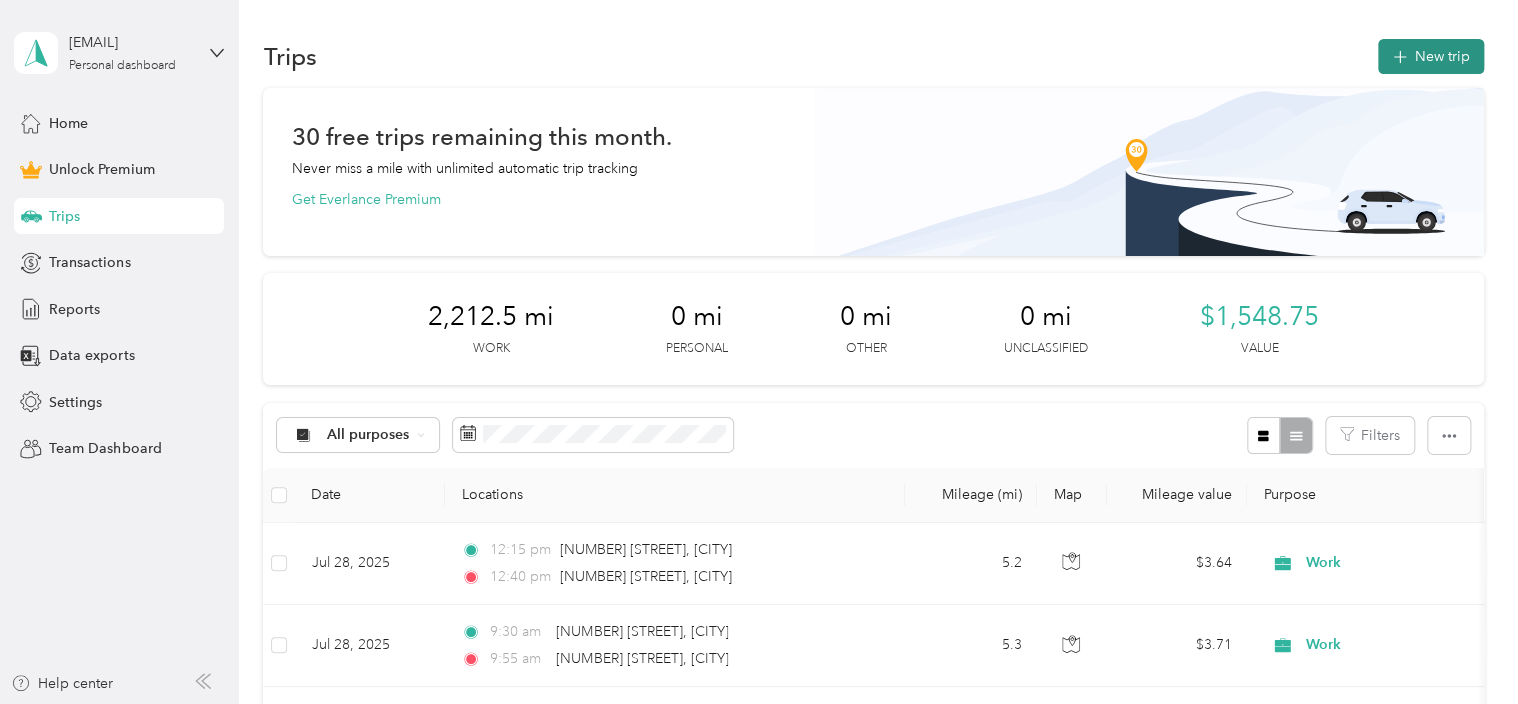click on "New trip" at bounding box center (1431, 56) 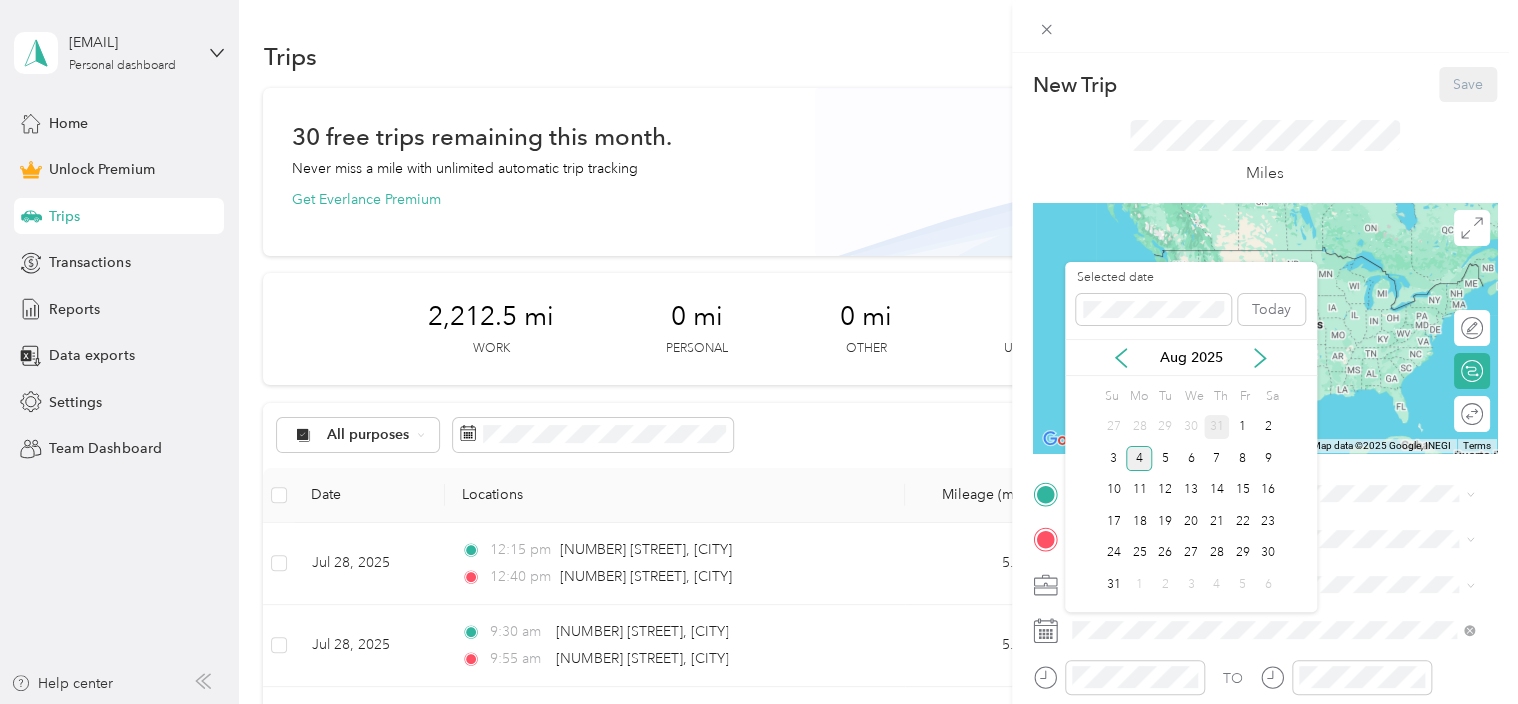 click on "31" at bounding box center (1217, 427) 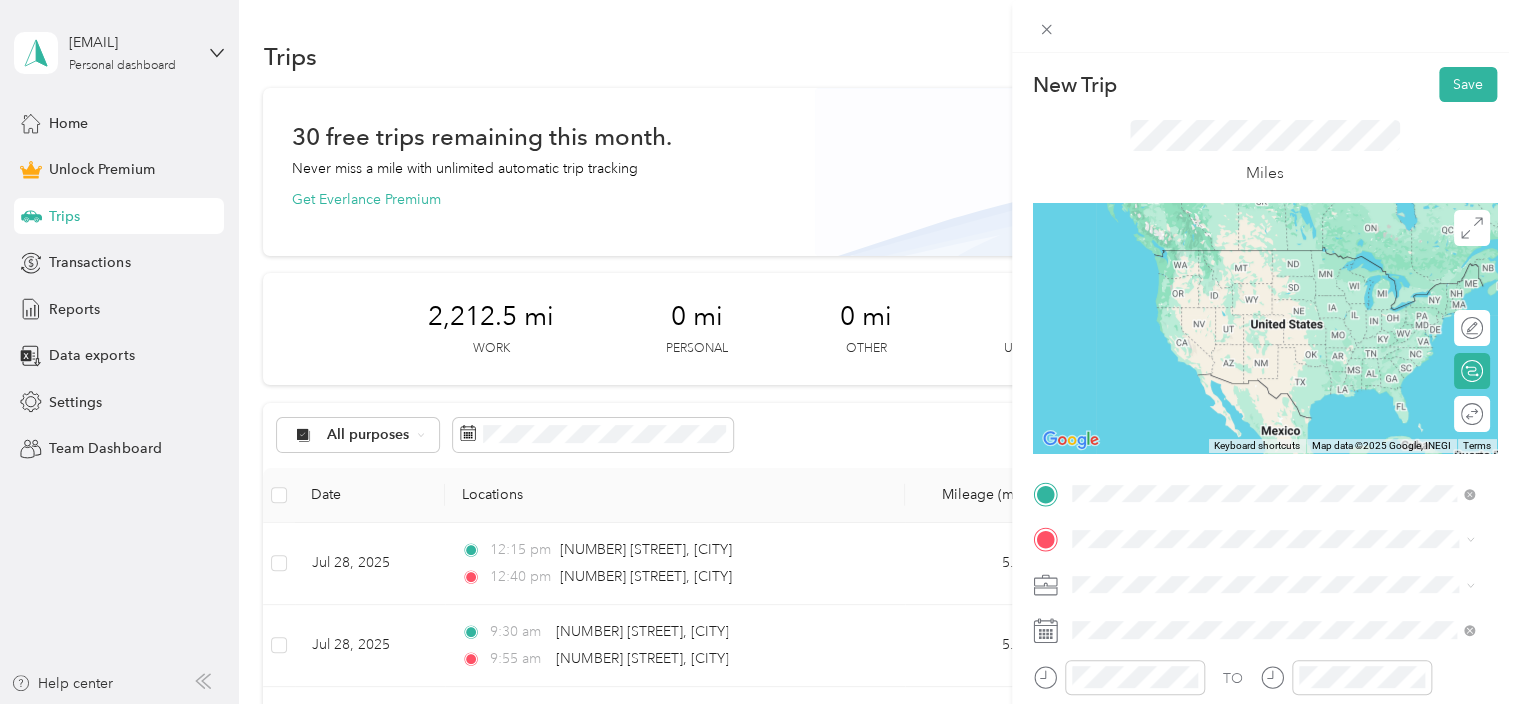 click on "[NUMBER] [STREET]
[CITY], [STATE] [POSTAL_CODE], [COUNTRY]" at bounding box center [1253, 258] 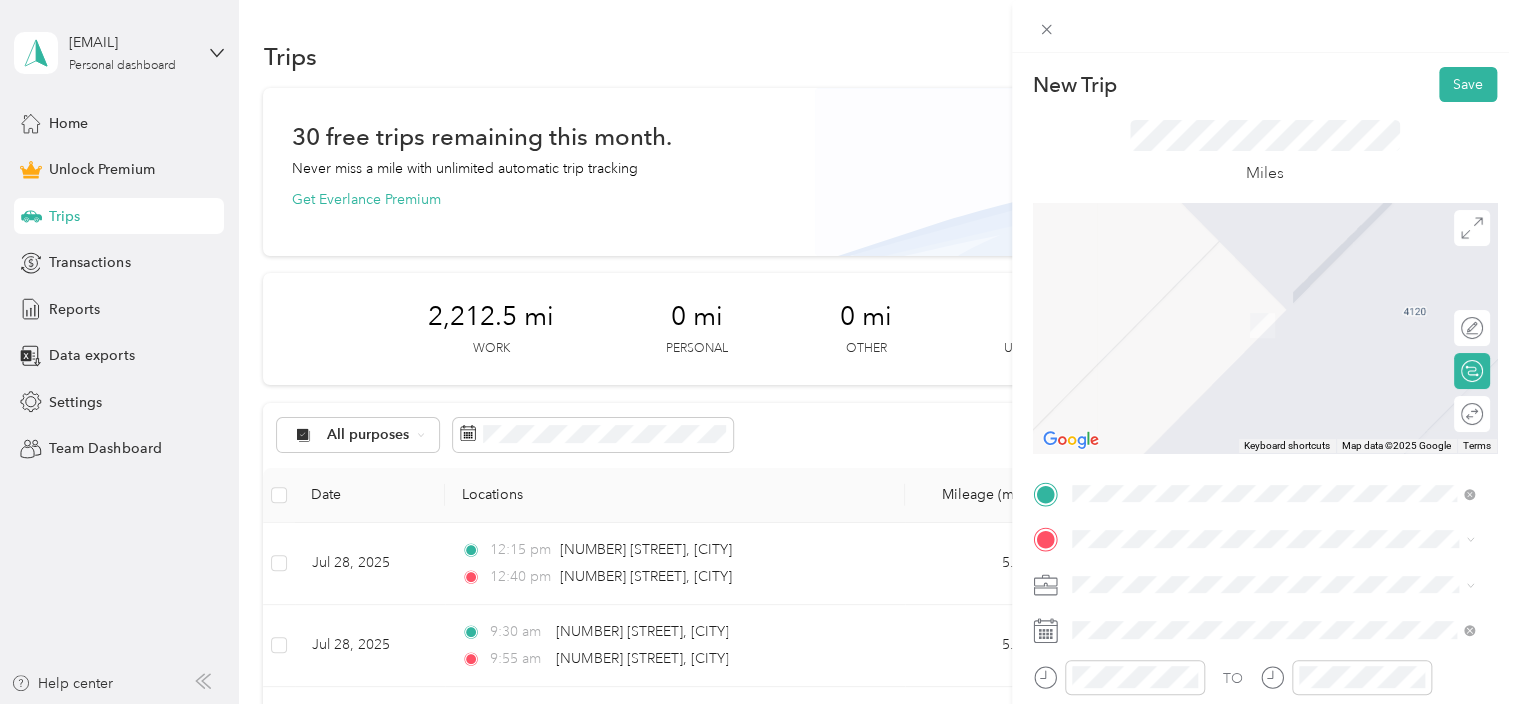 click on "[NUMBER] [STREET]
[CITY], [STATE] [POSTAL_CODE], [COUNTRY]" at bounding box center (1253, 302) 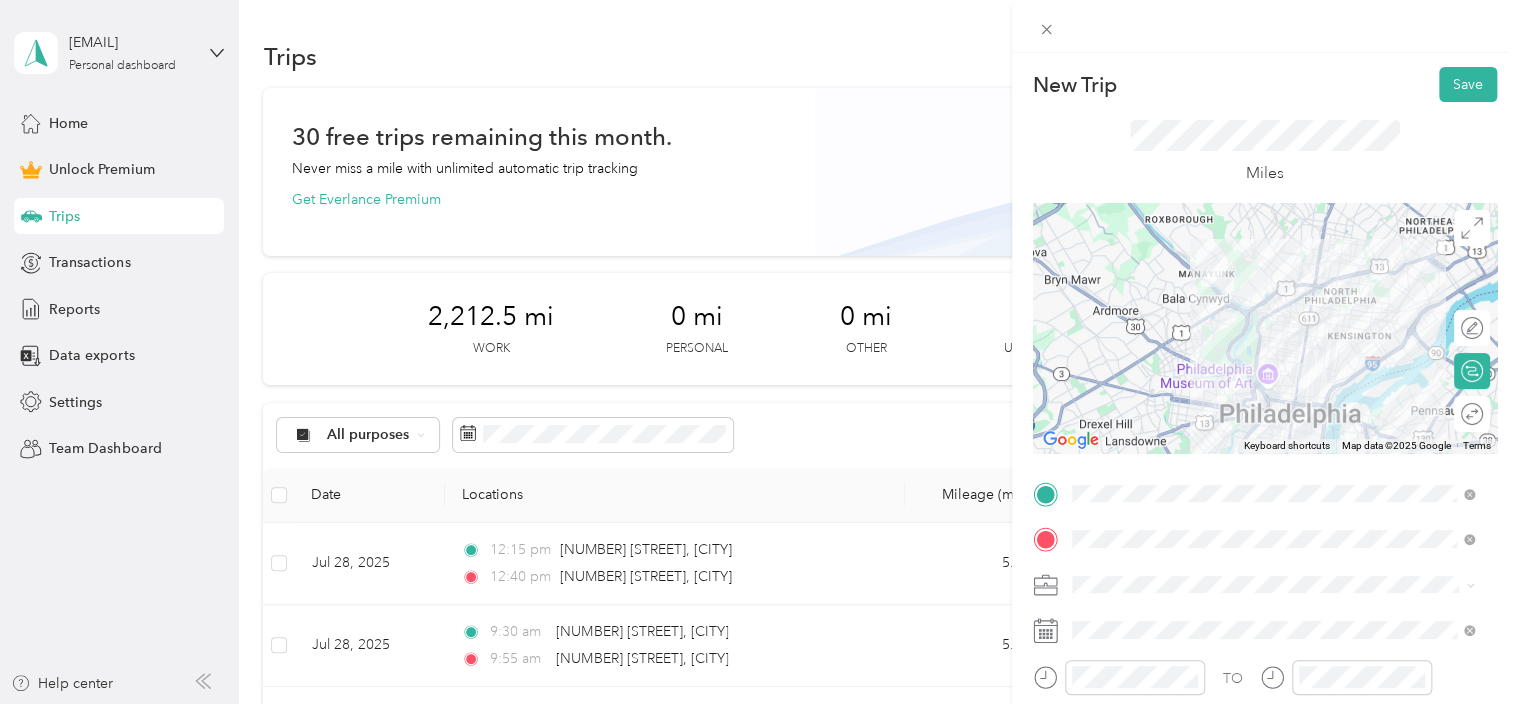 click at bounding box center (1281, 585) 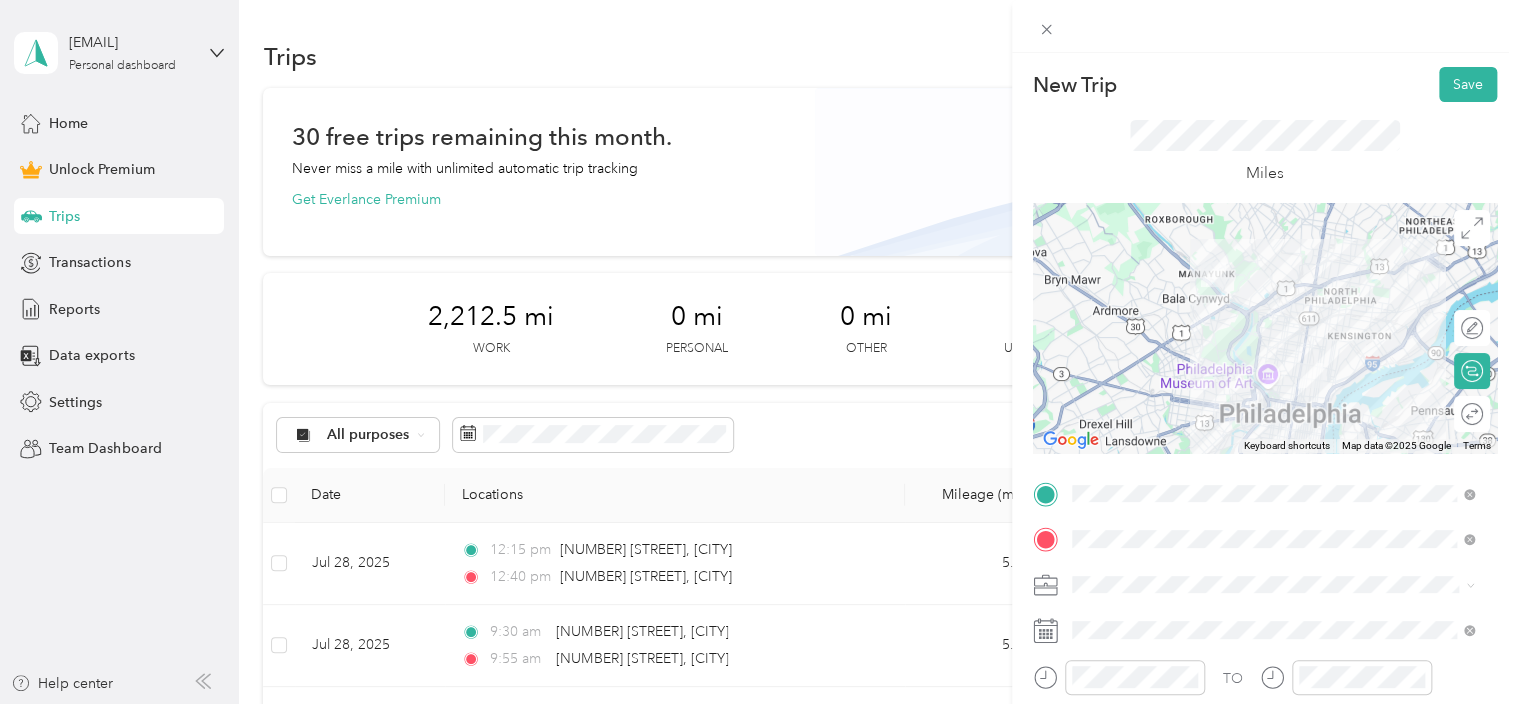 click on "Work" at bounding box center (1096, 339) 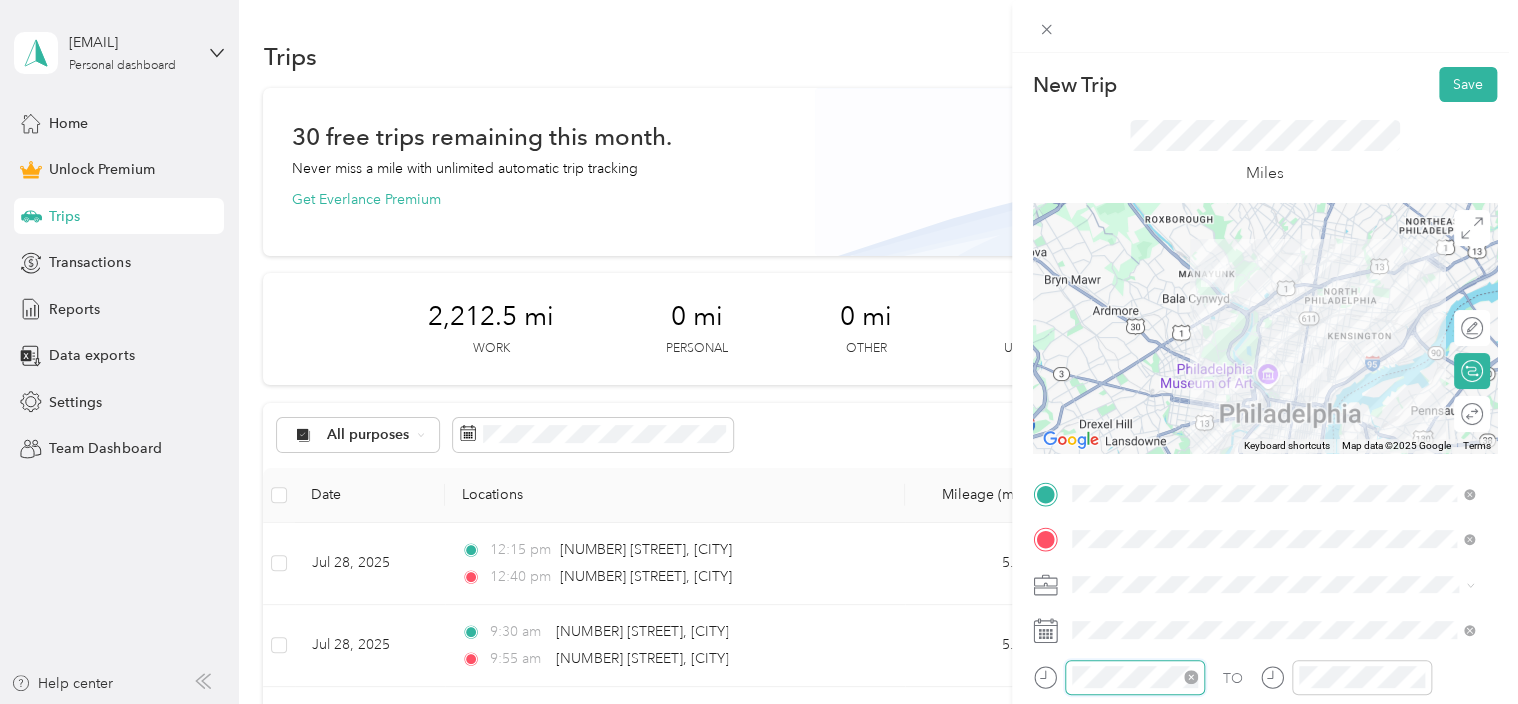 scroll, scrollTop: 1454, scrollLeft: 0, axis: vertical 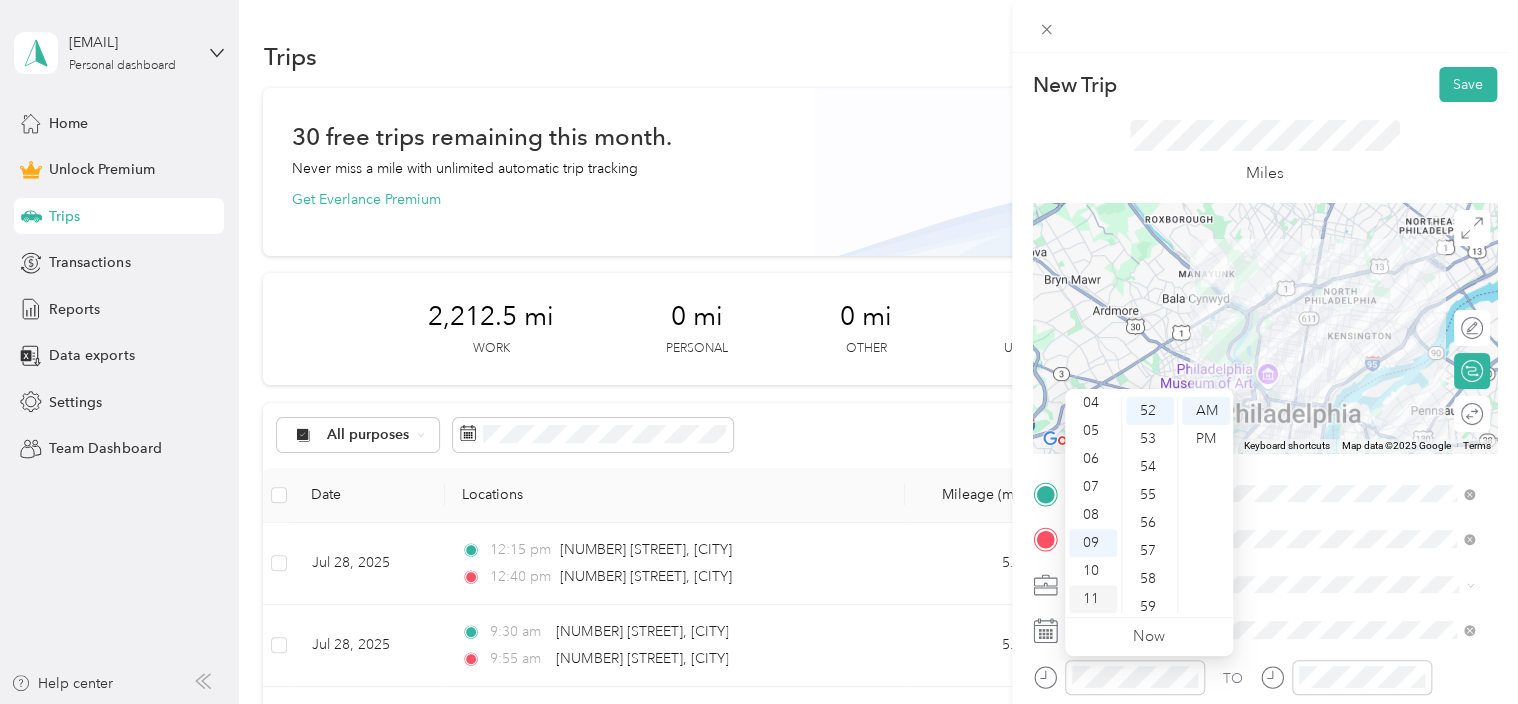 click on "11" at bounding box center [1093, 599] 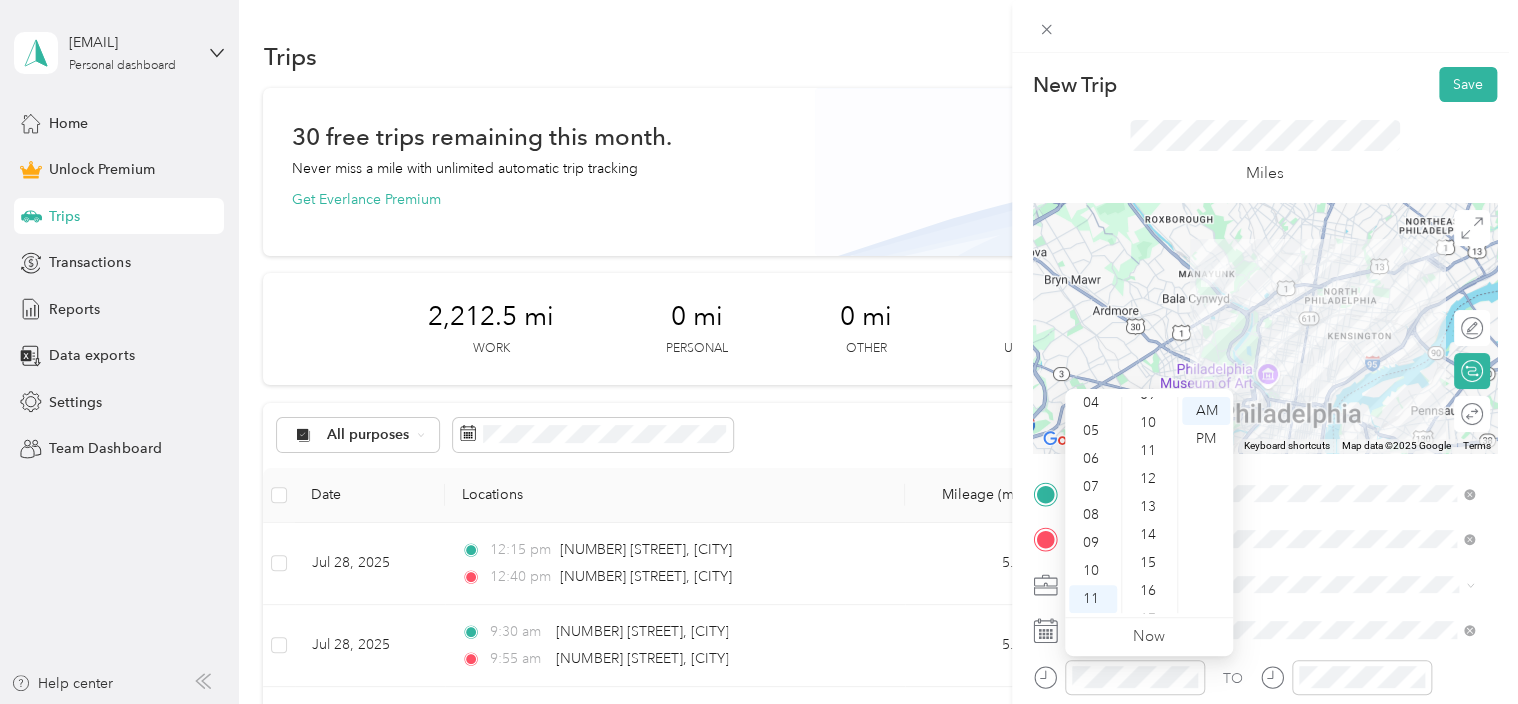 scroll, scrollTop: 0, scrollLeft: 0, axis: both 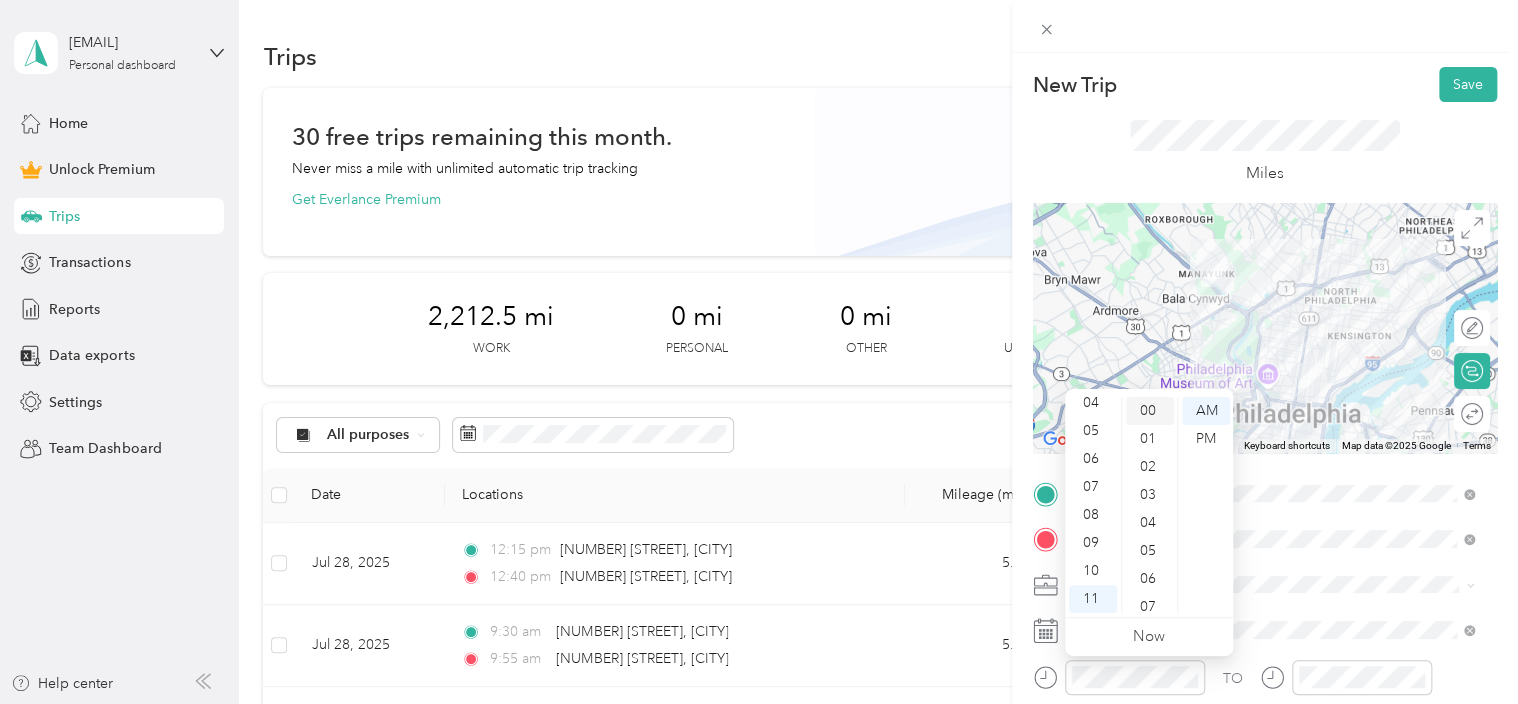 click on "00" at bounding box center (1150, 411) 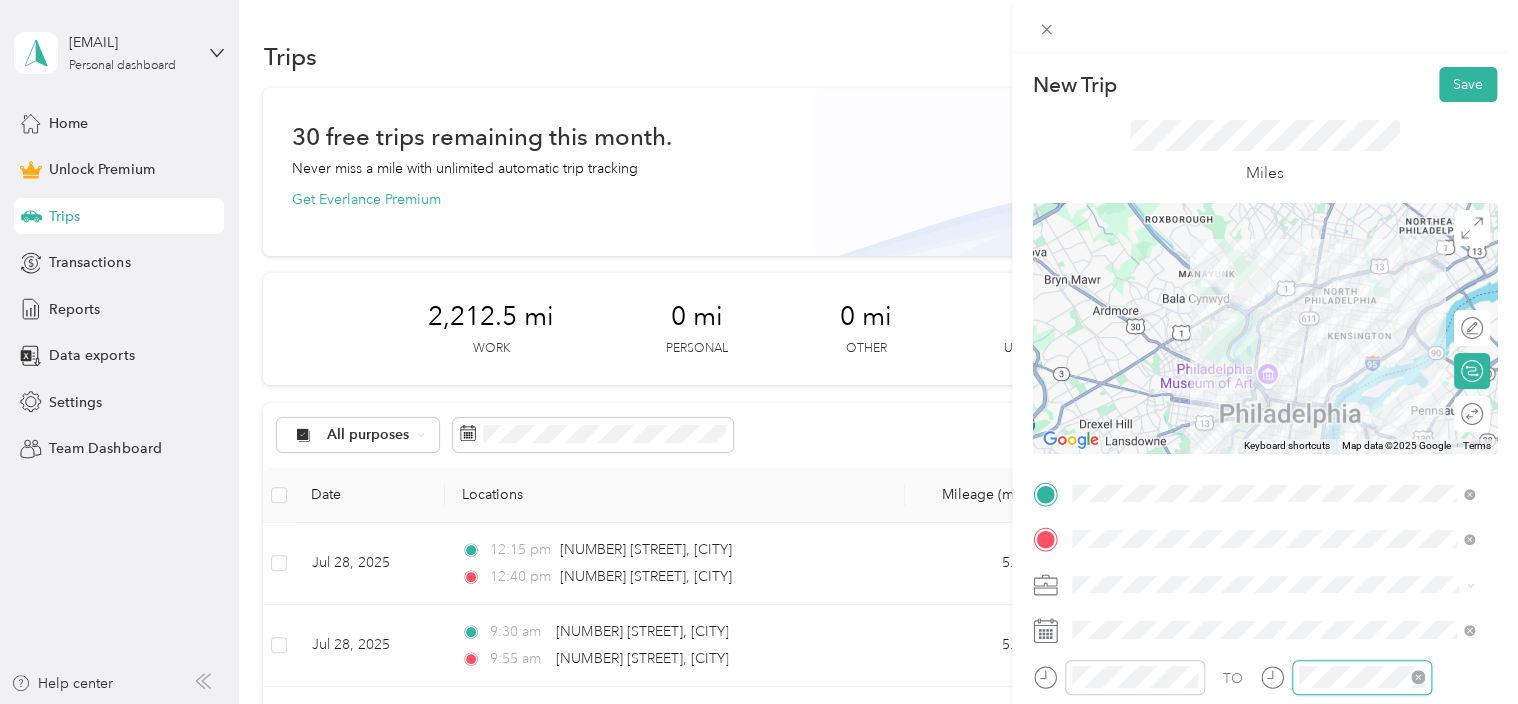 scroll, scrollTop: 1455, scrollLeft: 0, axis: vertical 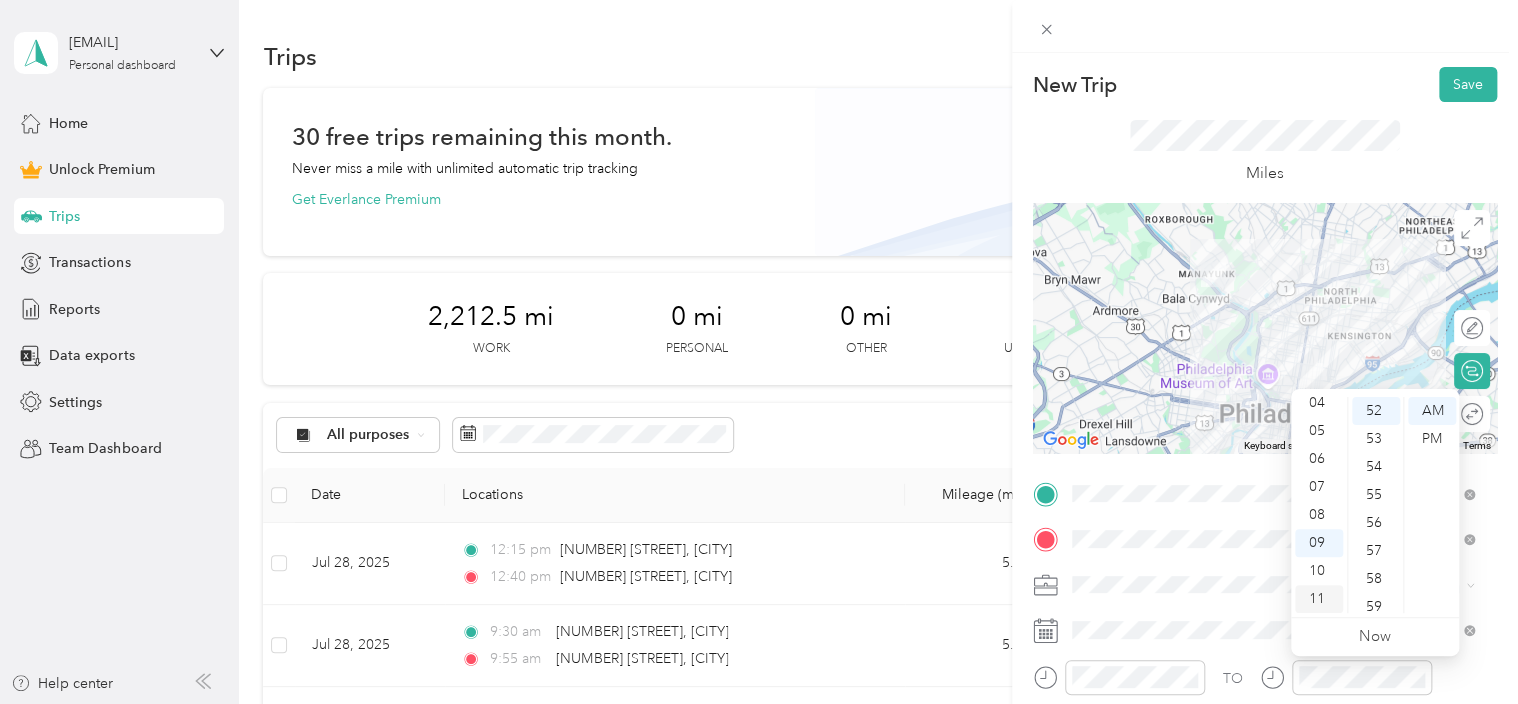 click on "11" at bounding box center (1319, 599) 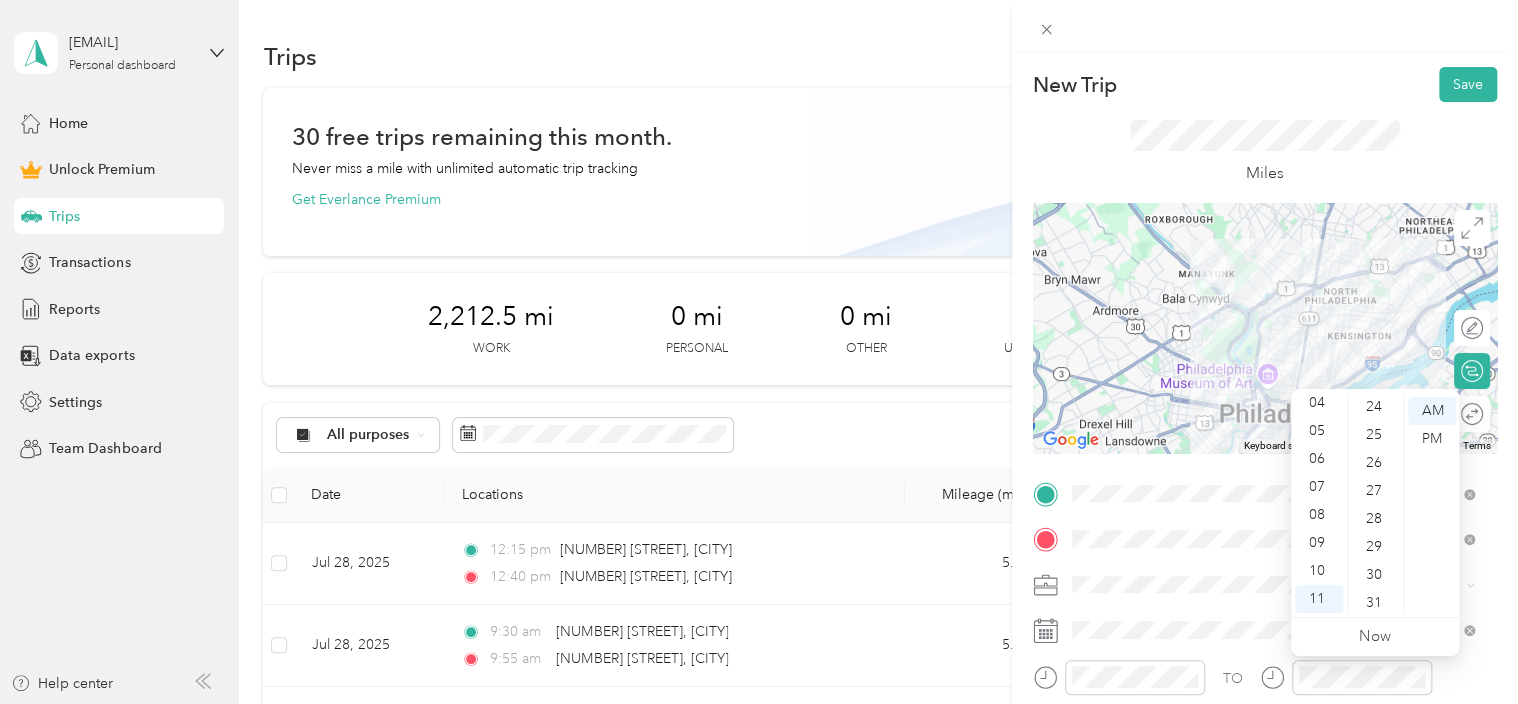 scroll, scrollTop: 682, scrollLeft: 0, axis: vertical 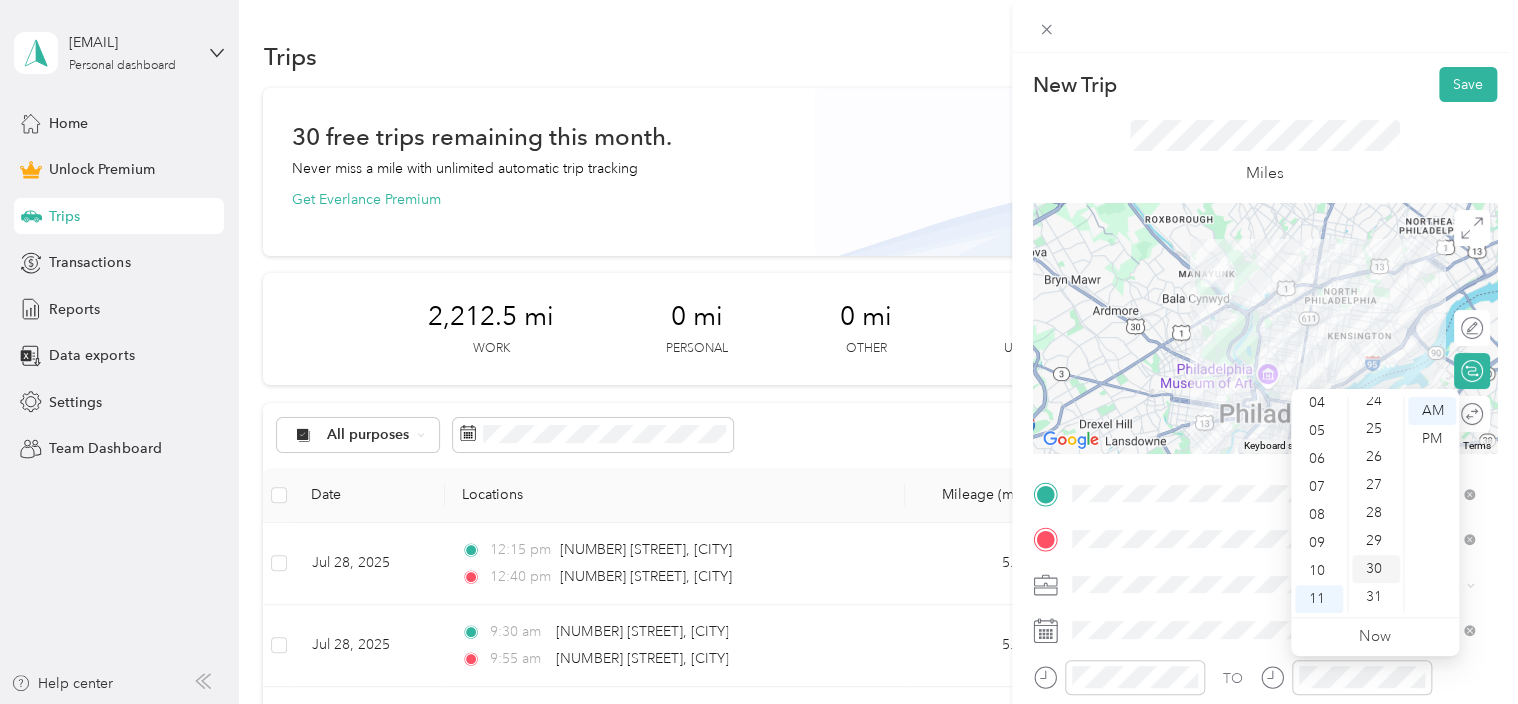 click on "30" at bounding box center (1376, 569) 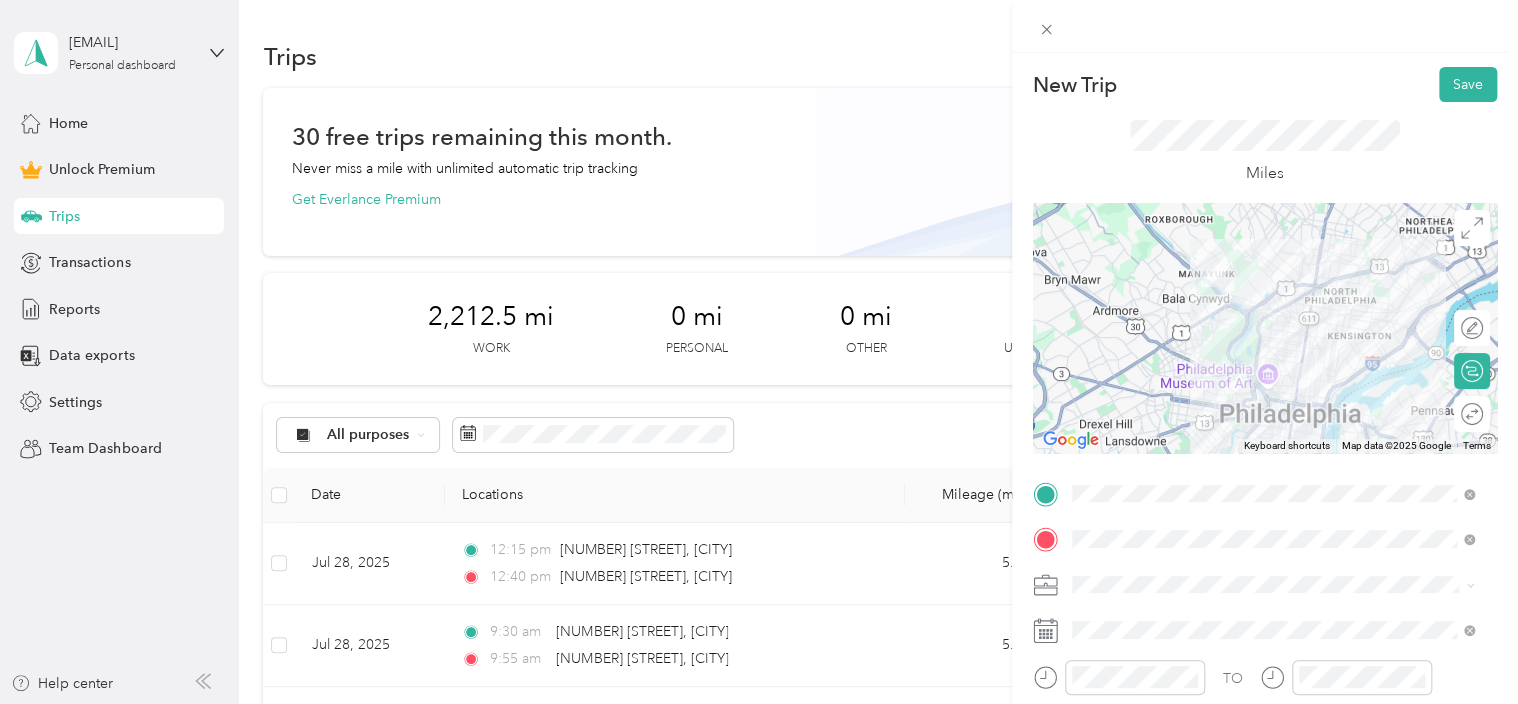 click on "TO Add photo" at bounding box center [1265, 697] 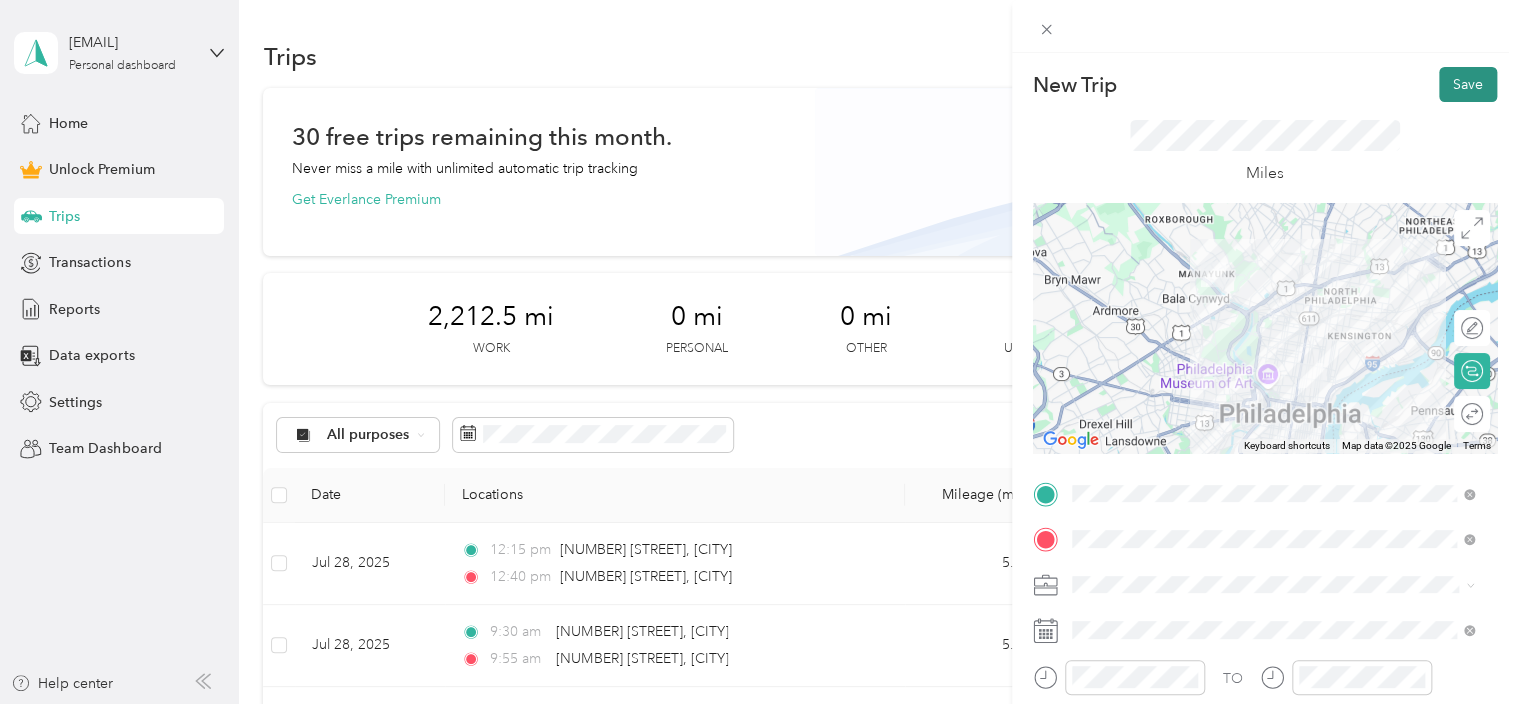 click on "Save" at bounding box center [1468, 84] 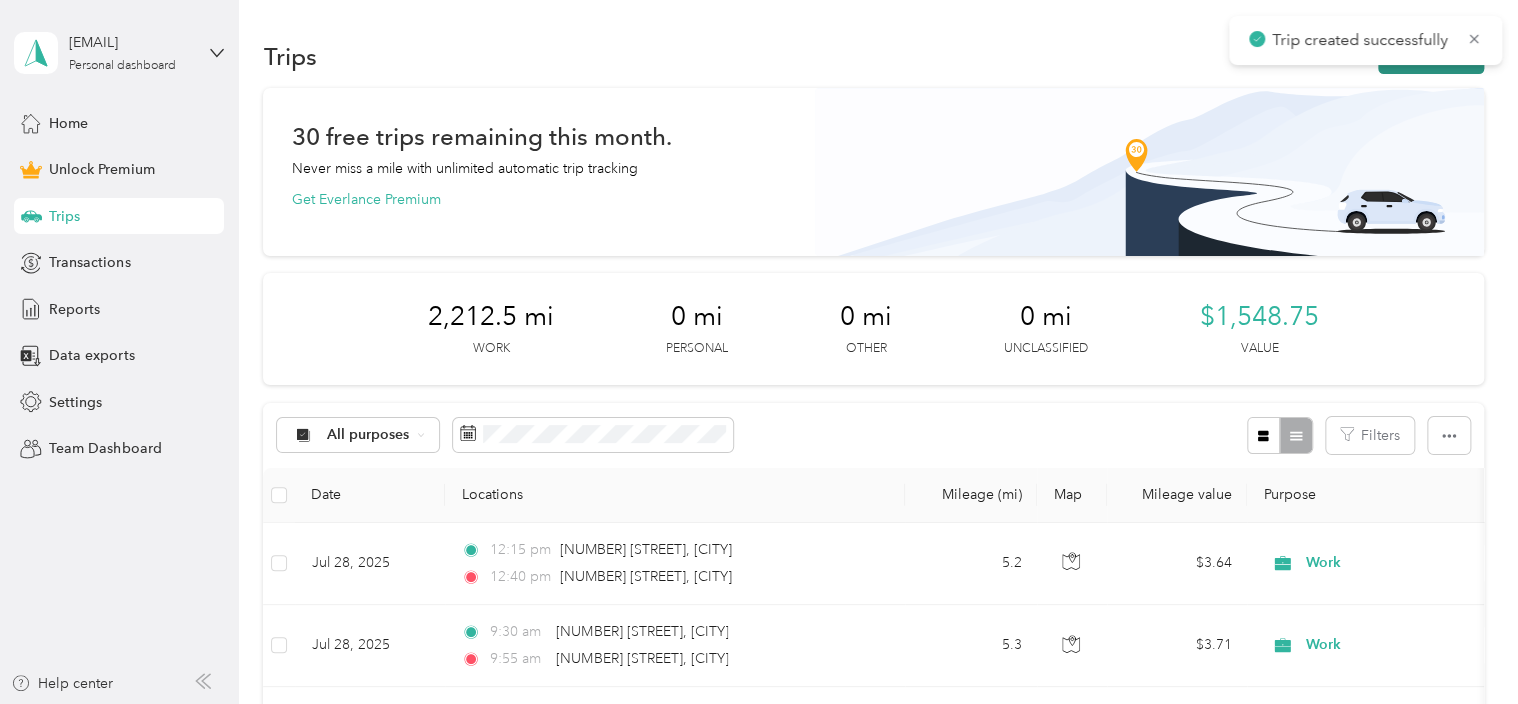click on "New trip" at bounding box center [1431, 56] 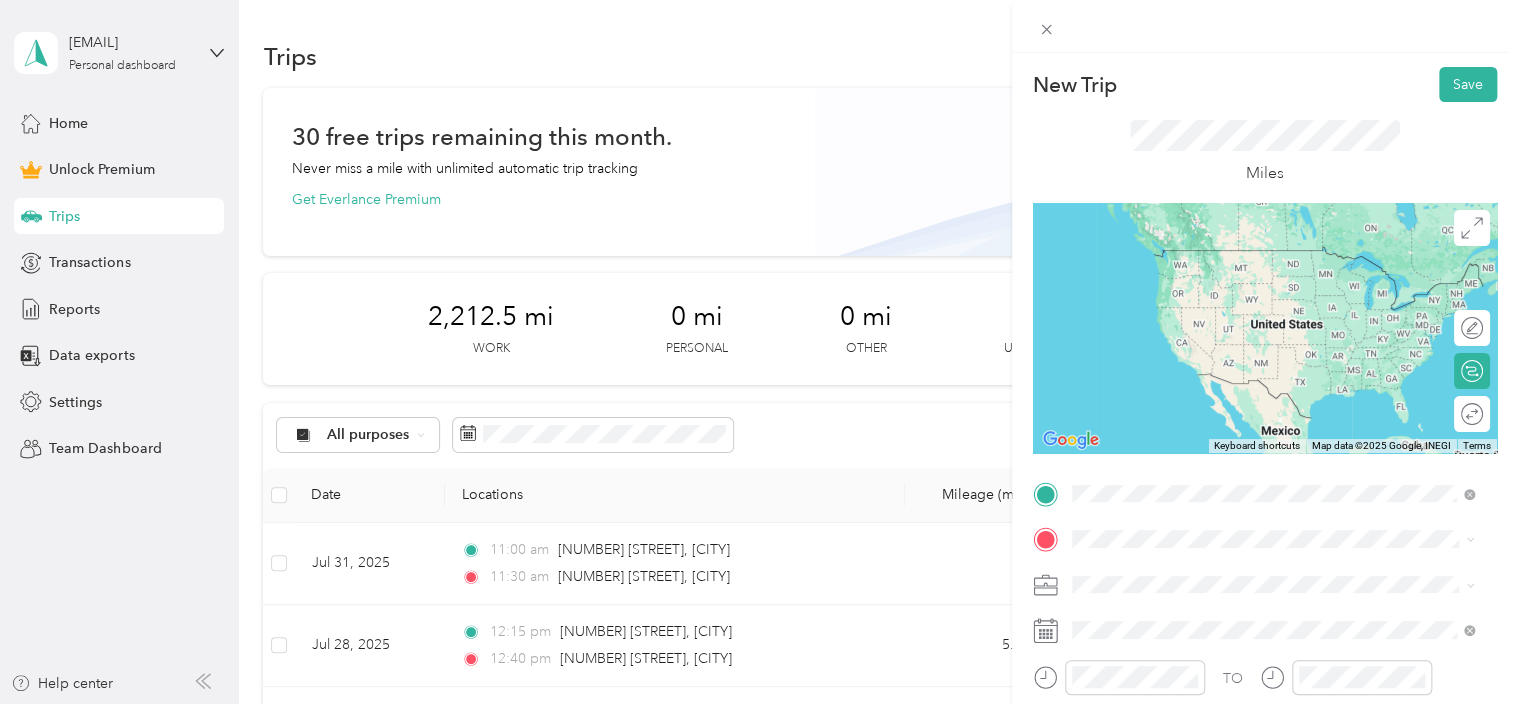 click on "[NUMBER] [STREET]
[CITY], [STATE] [POSTAL_CODE], [COUNTRY]" at bounding box center (1253, 258) 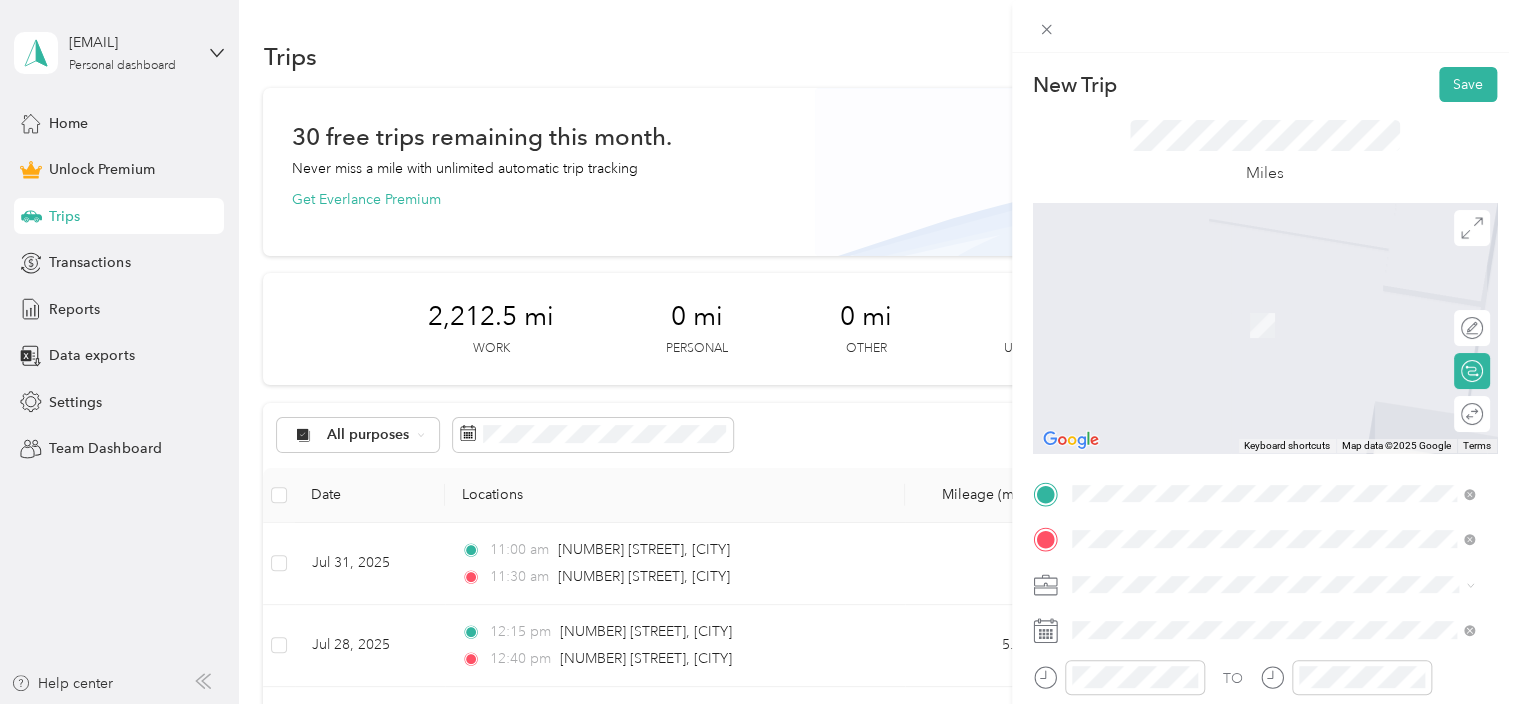 click on "[NUMBER] [STREET]
[CITY], [STATE] [POSTAL_CODE], [COUNTRY]" at bounding box center (1253, 304) 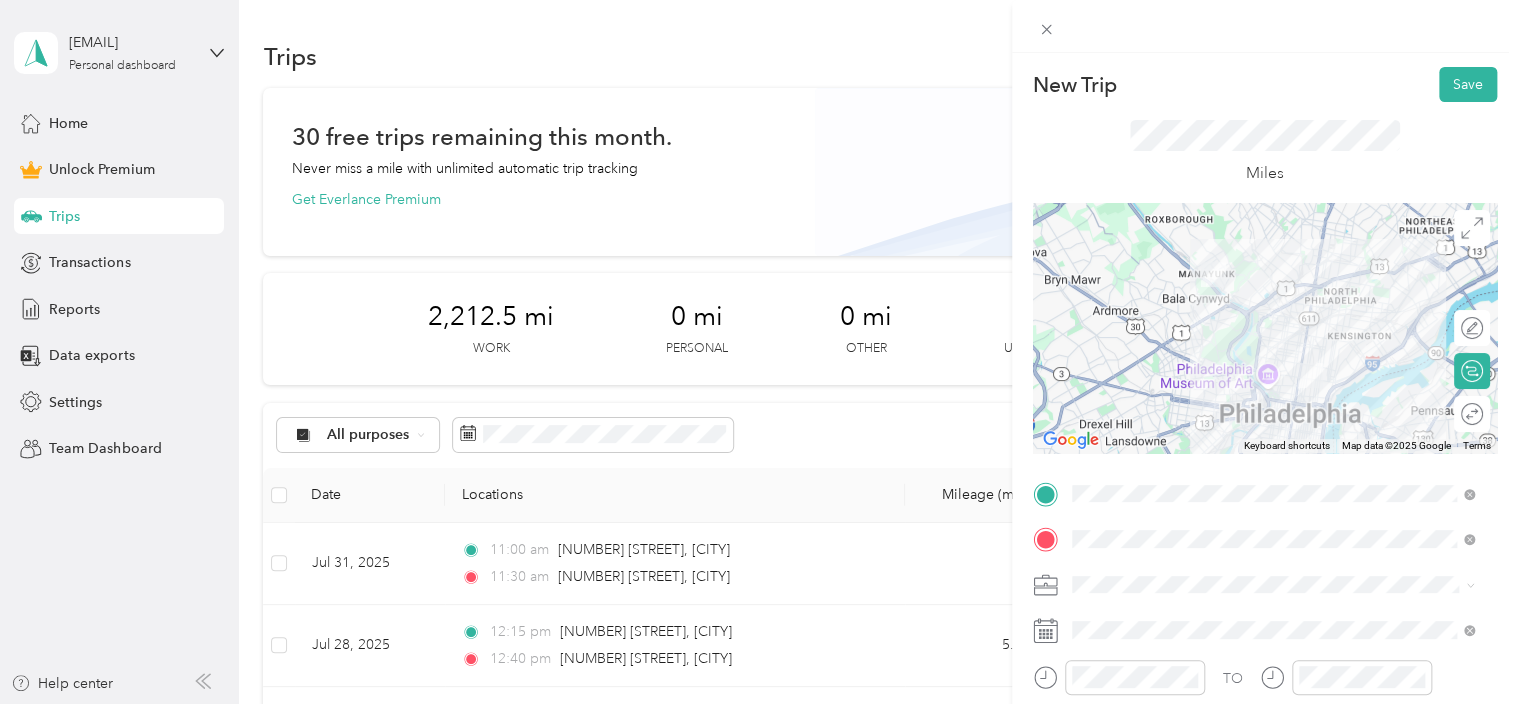 click on "Work" at bounding box center (1096, 339) 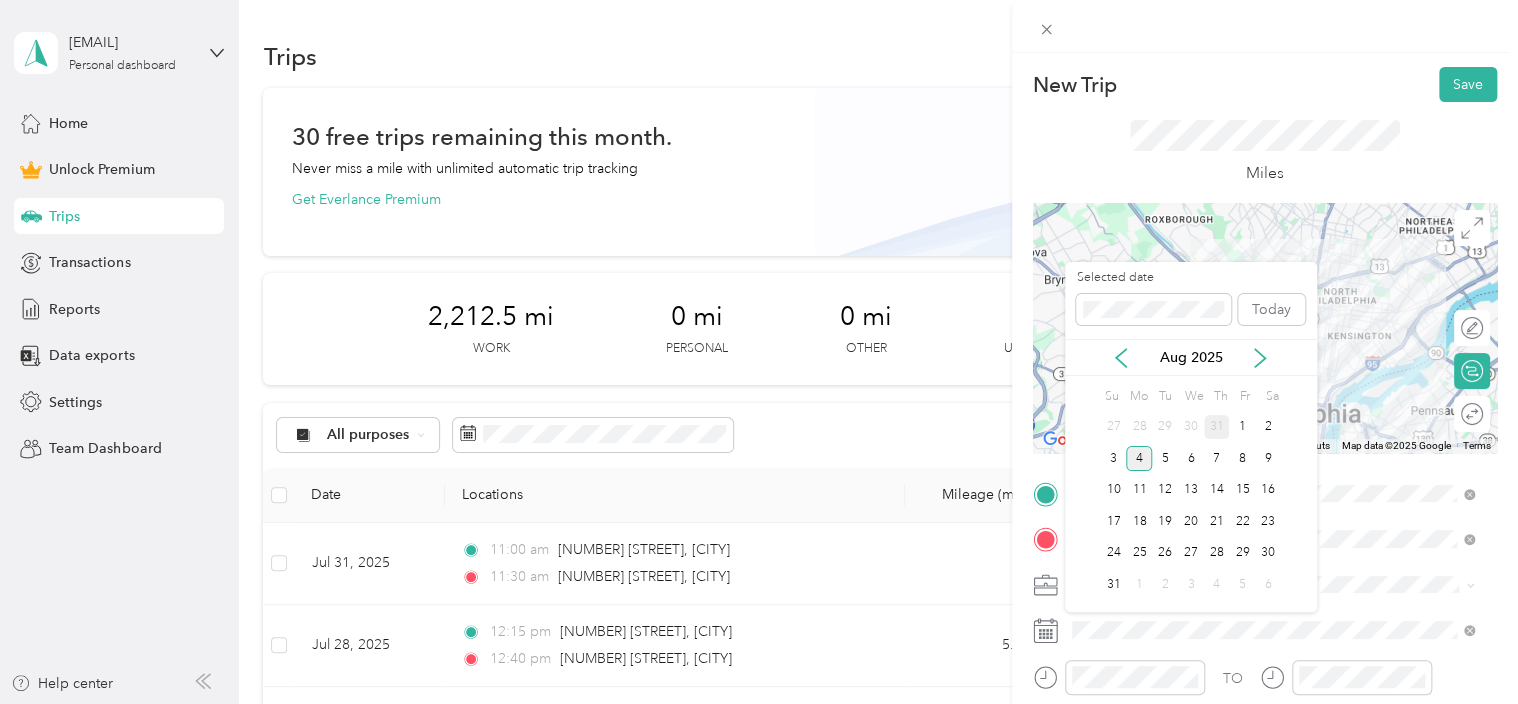 click on "31" at bounding box center [1217, 427] 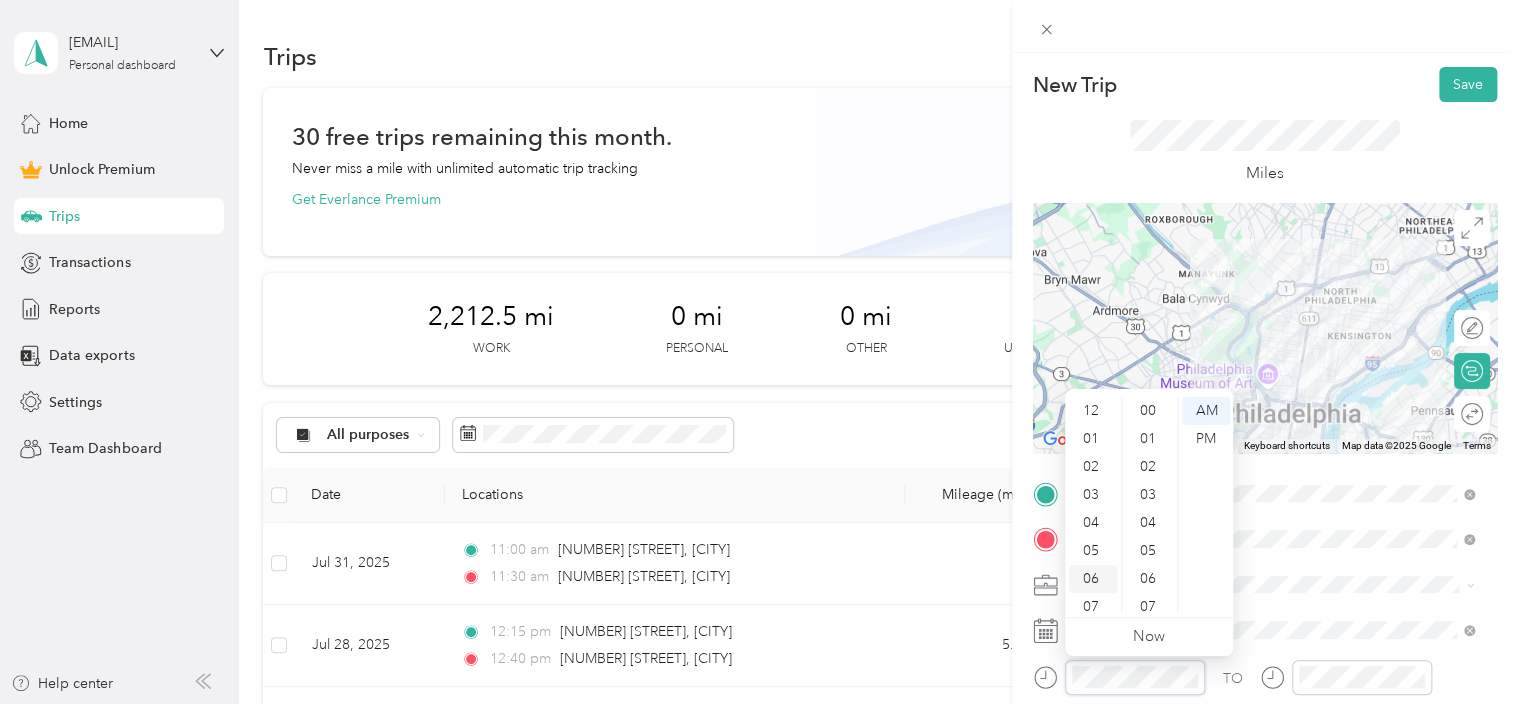scroll, scrollTop: 1464, scrollLeft: 0, axis: vertical 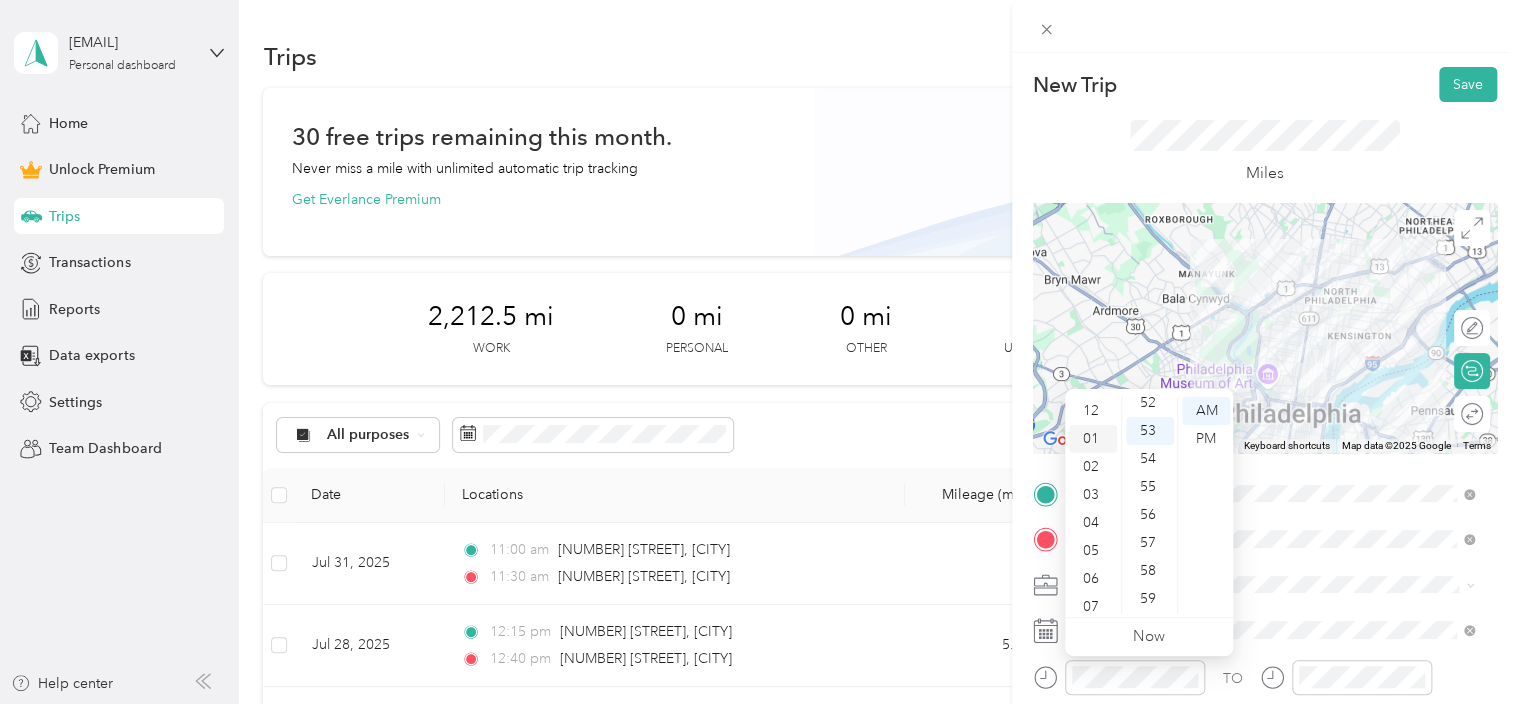 click on "01" at bounding box center (1093, 439) 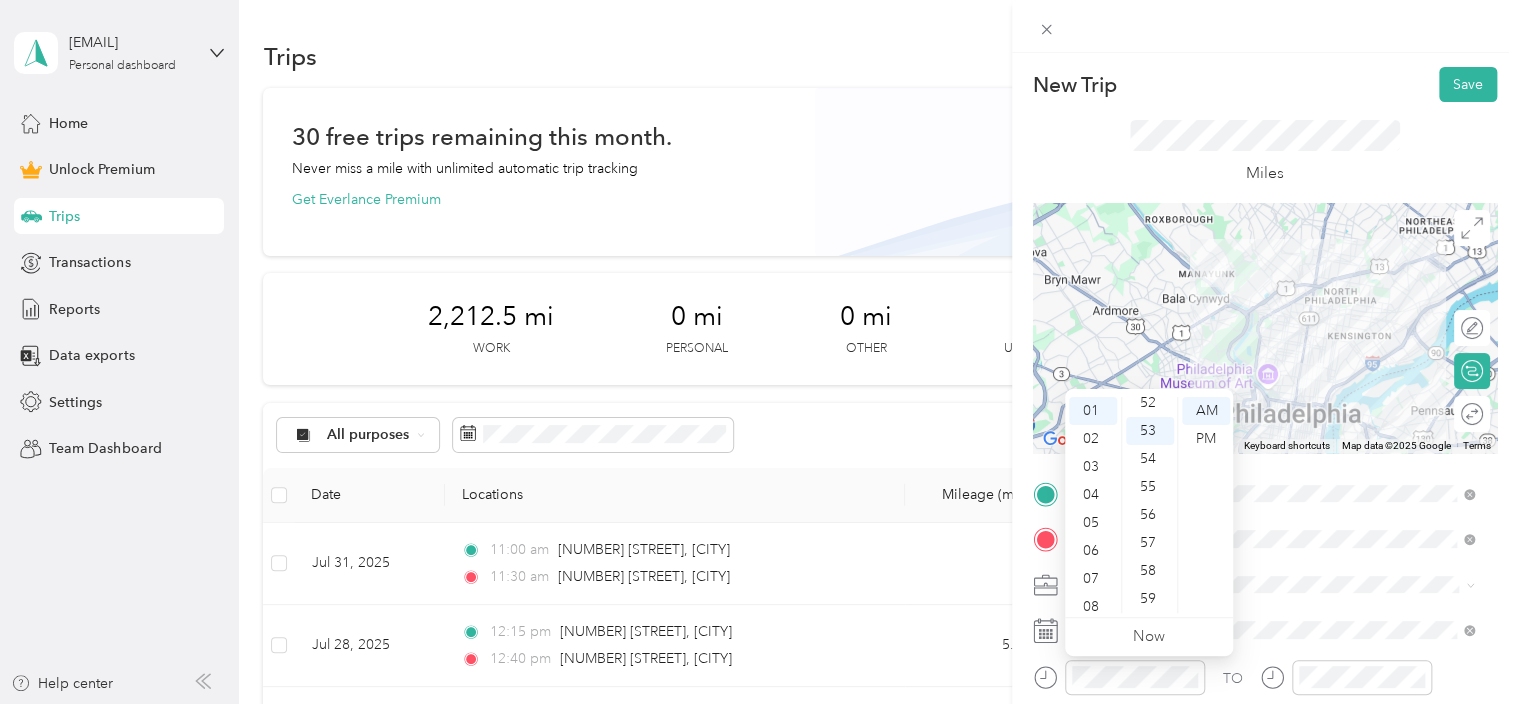 scroll, scrollTop: 0, scrollLeft: 0, axis: both 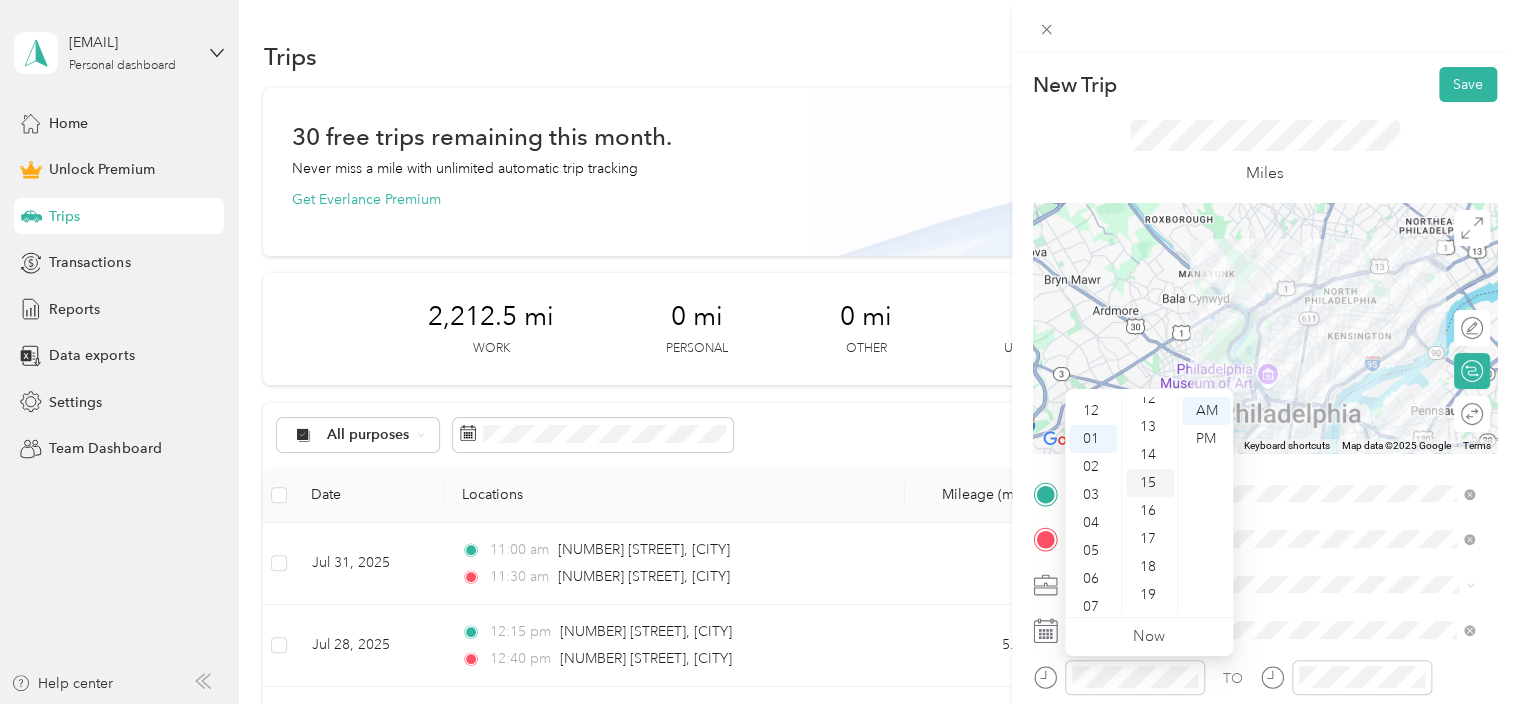 click on "15" at bounding box center (1150, 483) 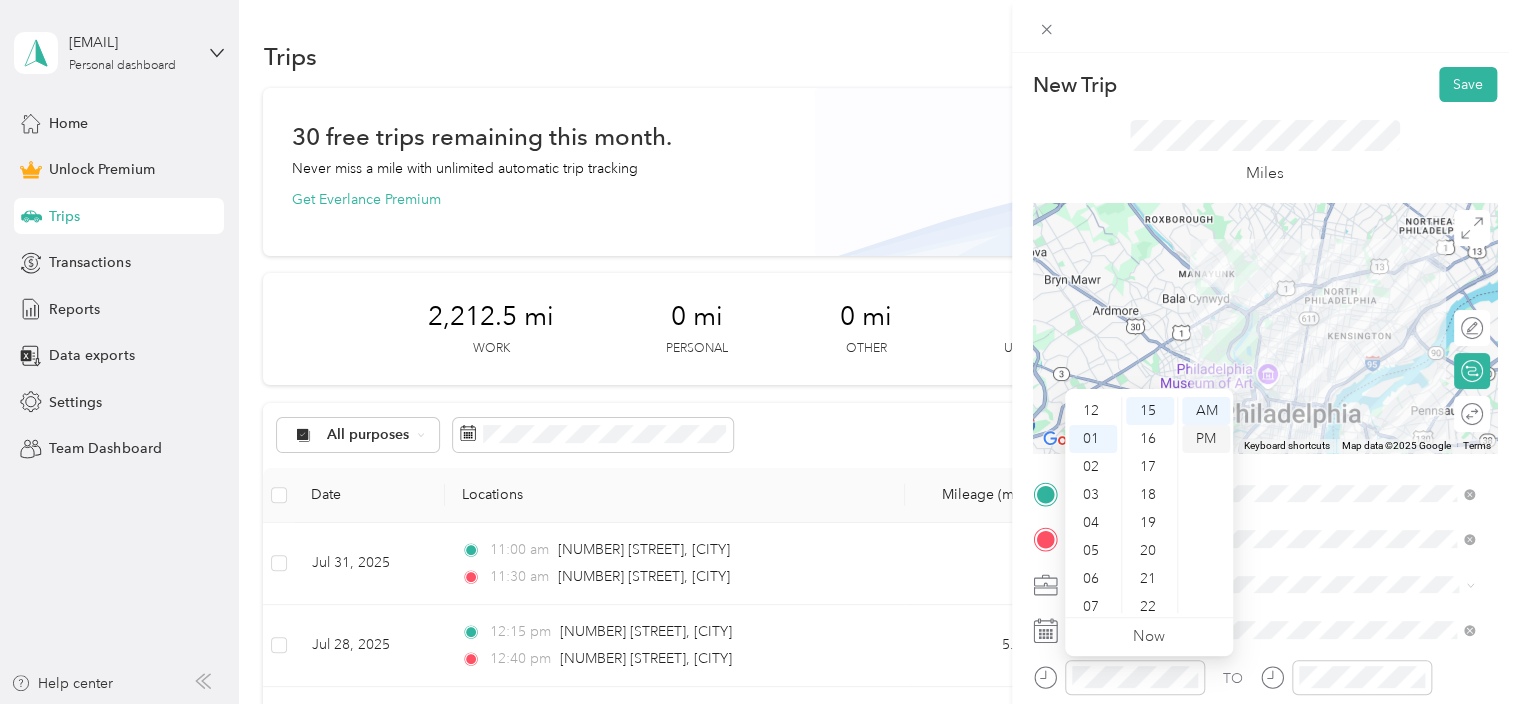 click on "PM" at bounding box center (1206, 439) 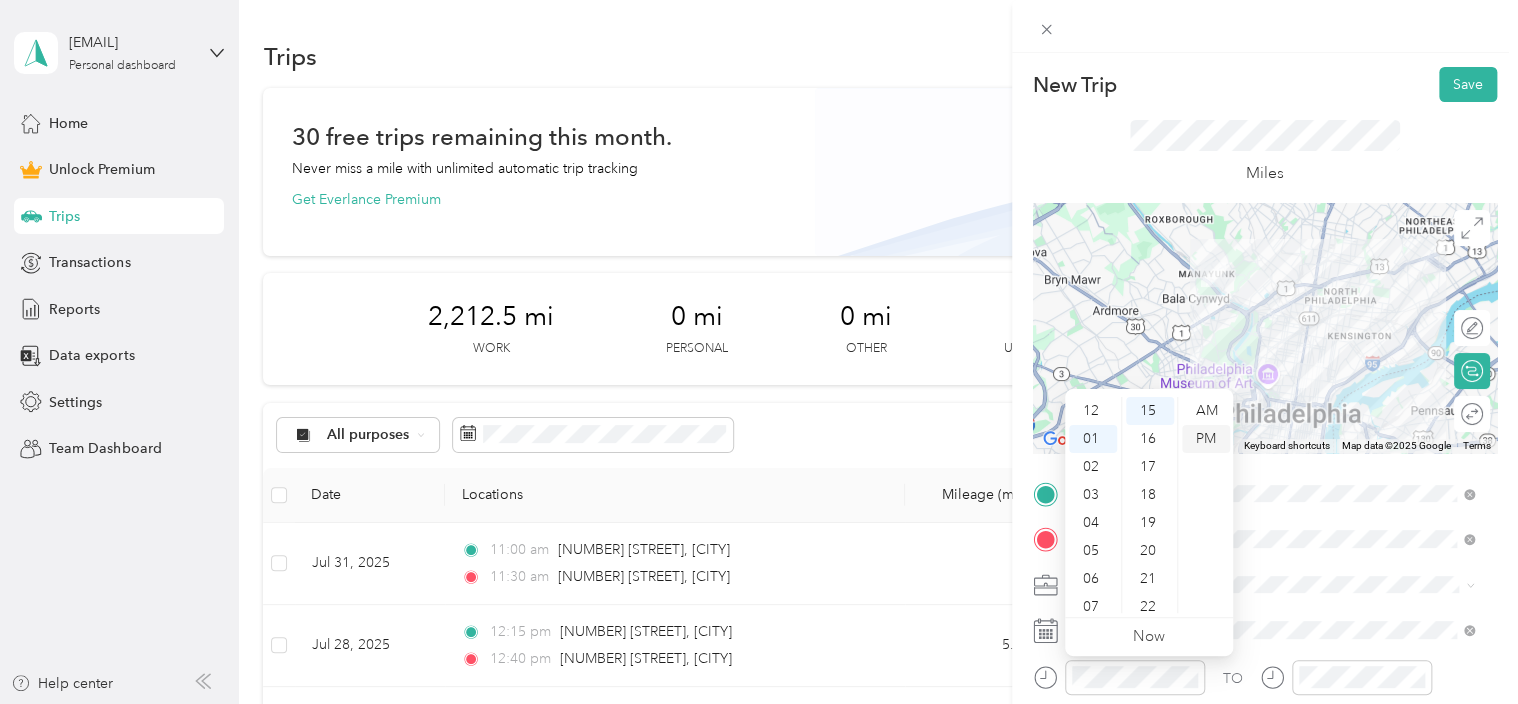 scroll, scrollTop: 28, scrollLeft: 0, axis: vertical 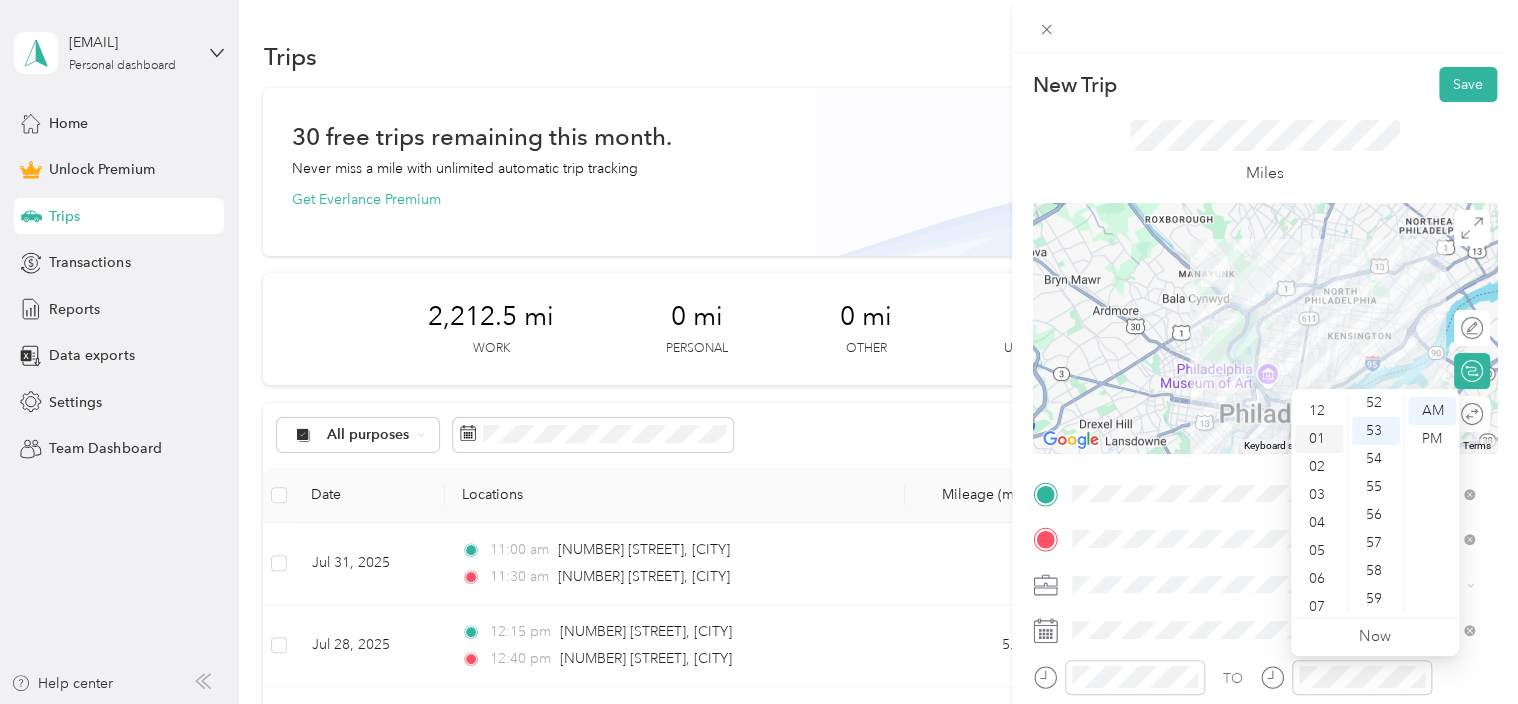 click on "01" at bounding box center (1319, 439) 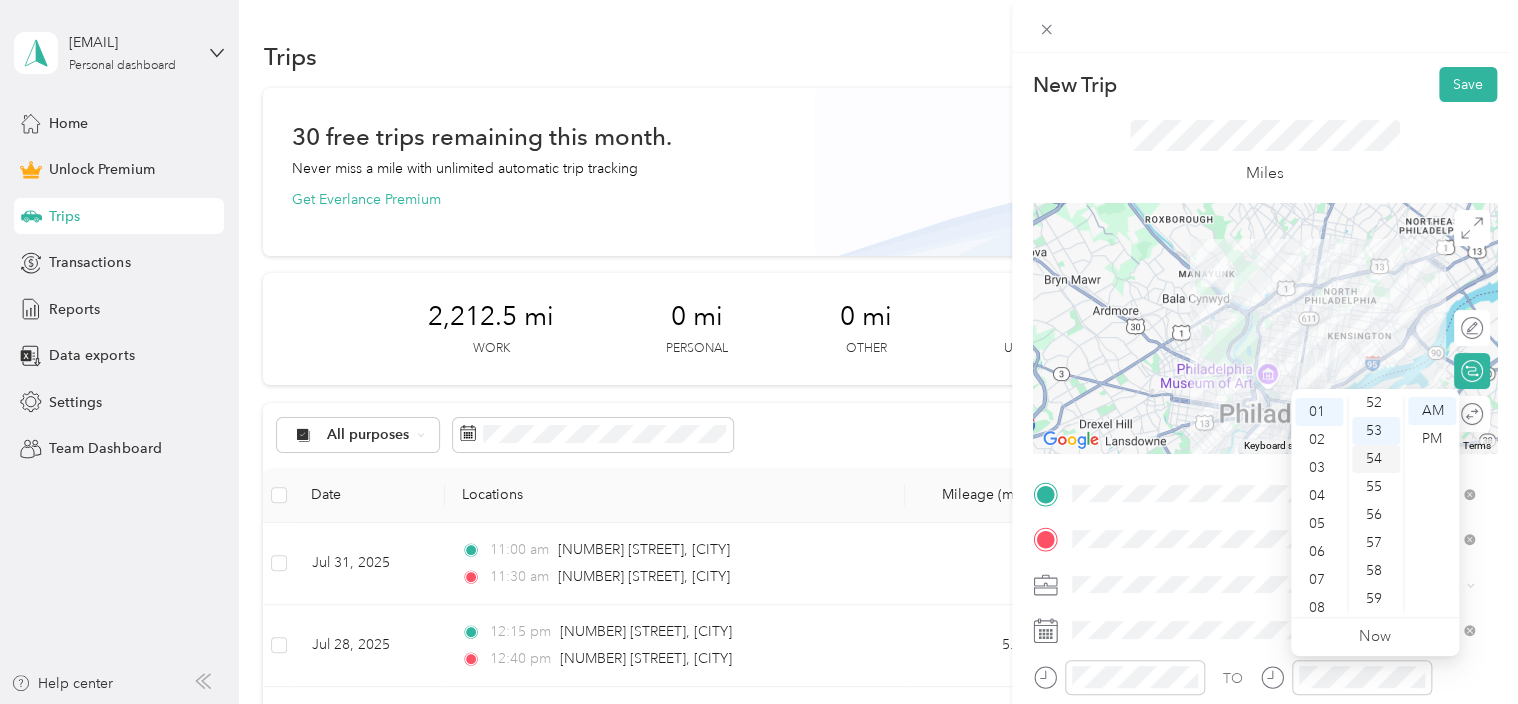 scroll, scrollTop: 28, scrollLeft: 0, axis: vertical 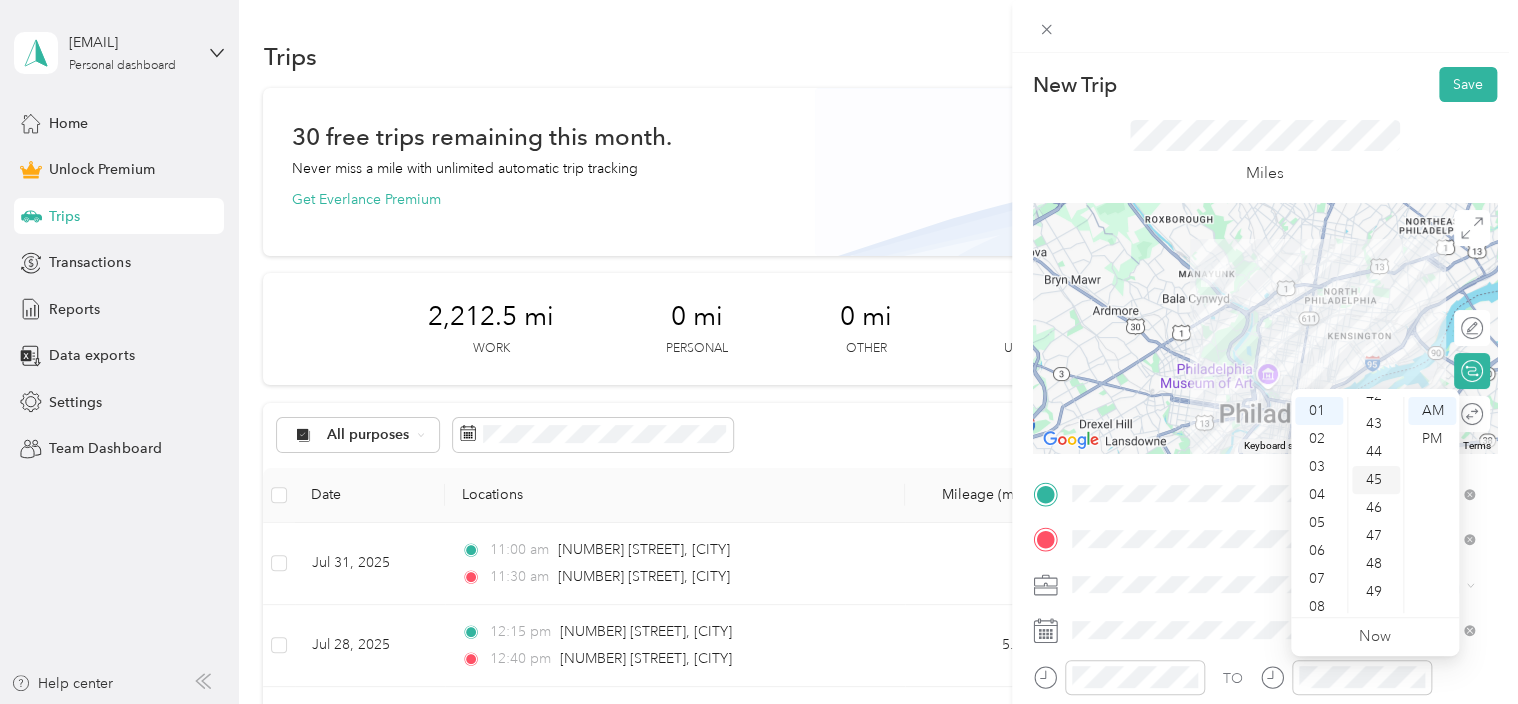 click on "45" at bounding box center (1376, 480) 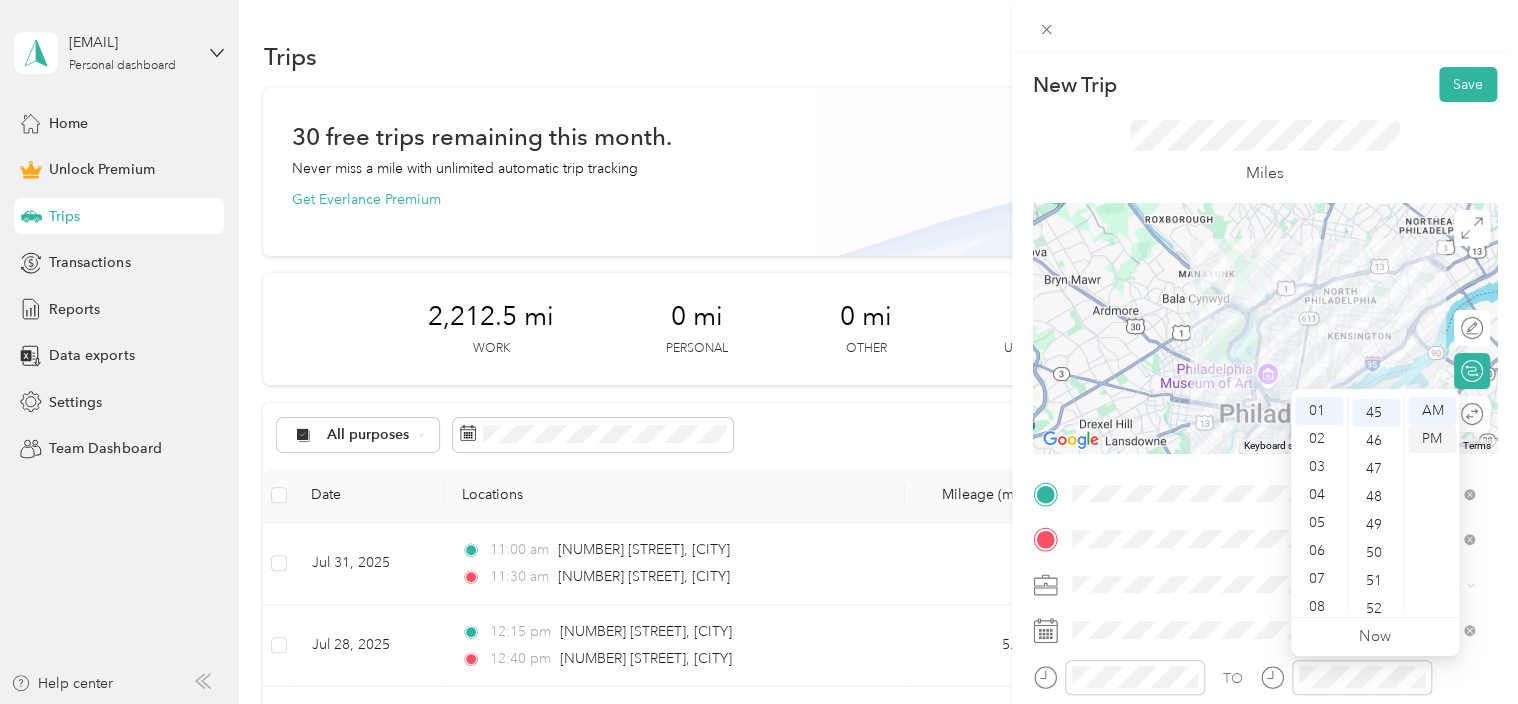 scroll, scrollTop: 1260, scrollLeft: 0, axis: vertical 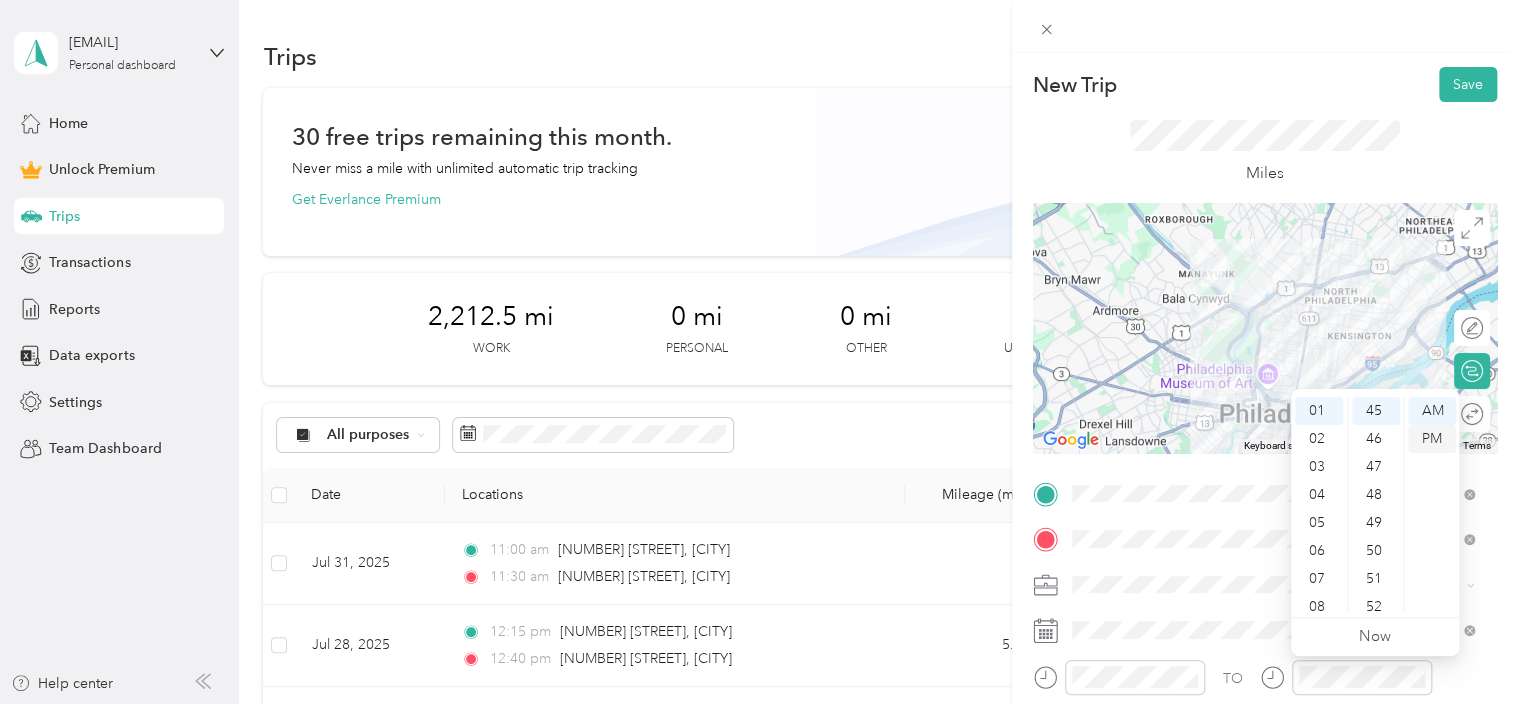 click on "PM" at bounding box center (1432, 439) 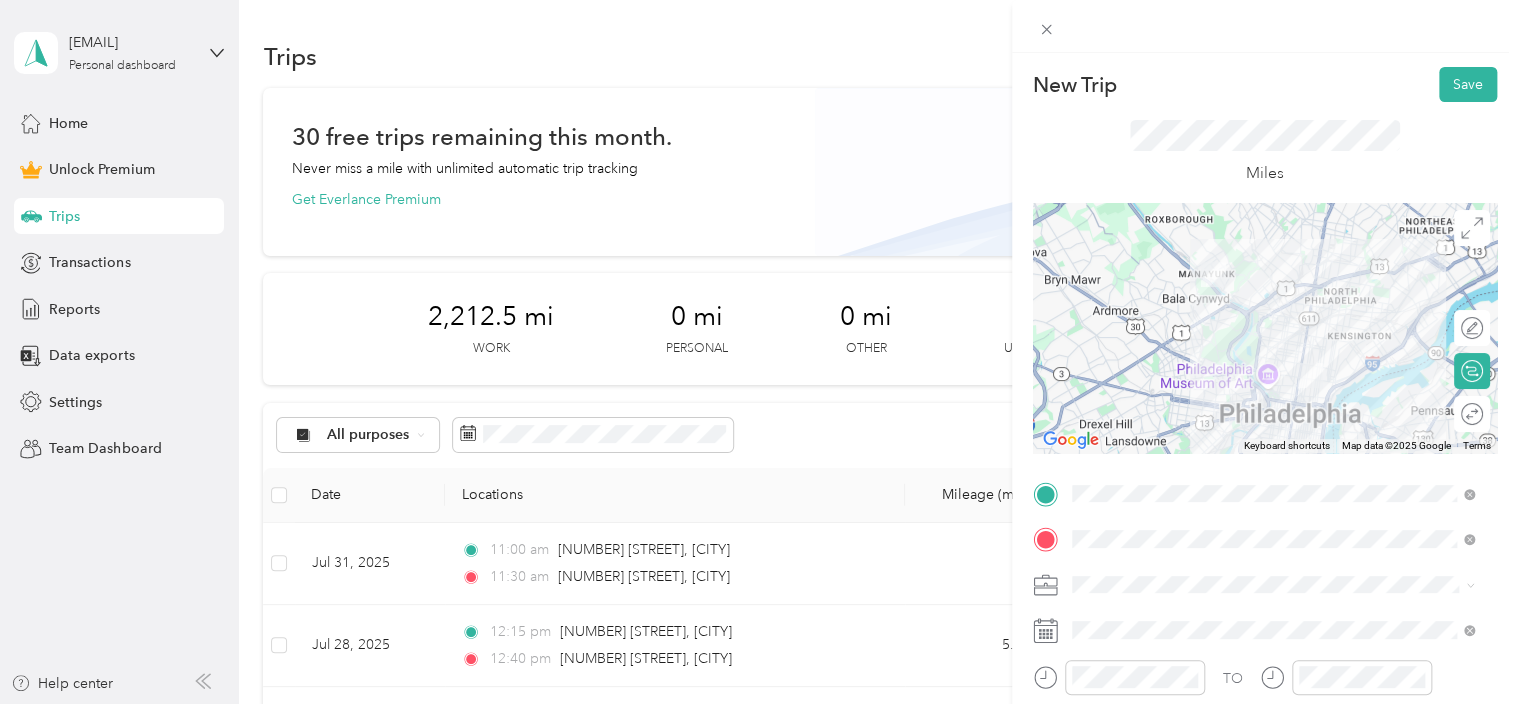 click on "TO Add photo" at bounding box center (1265, 697) 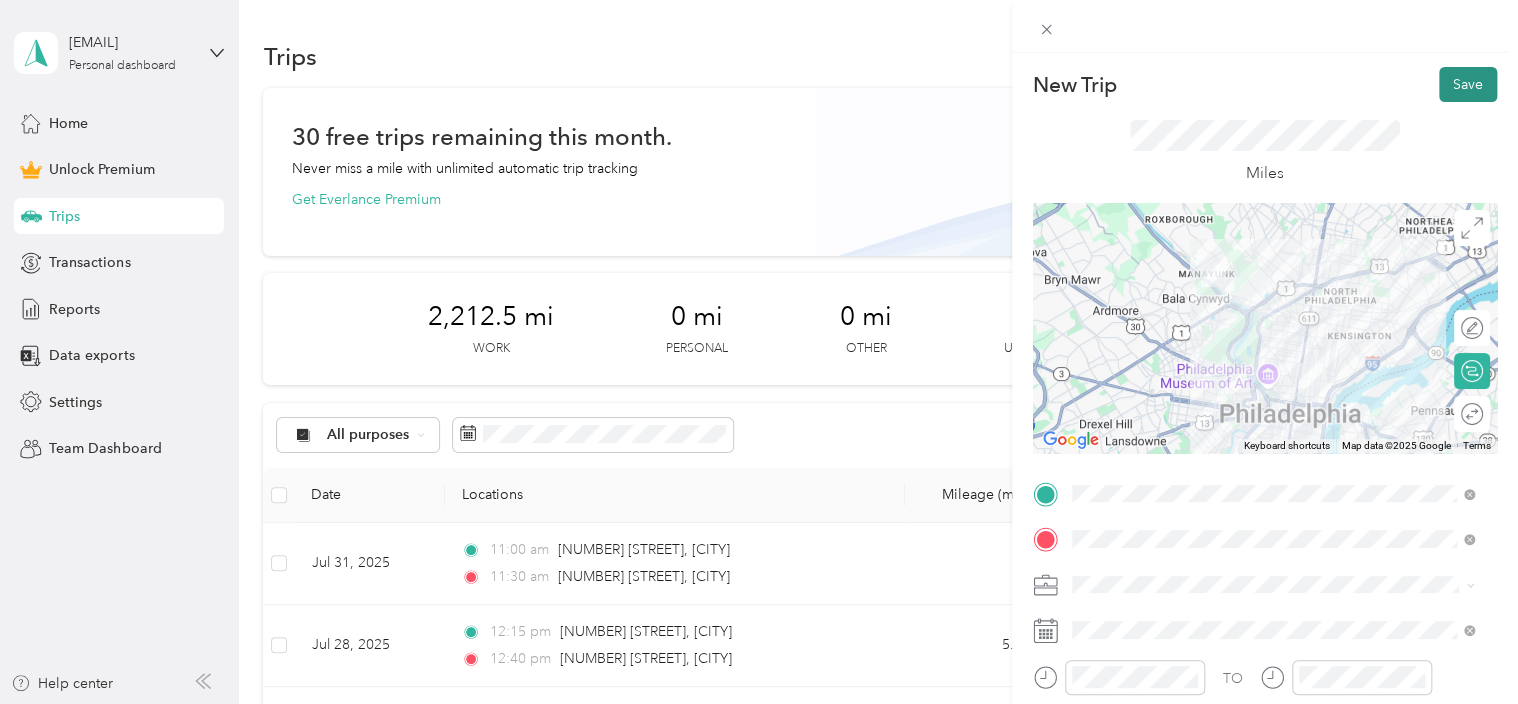 click on "Save" at bounding box center (1468, 84) 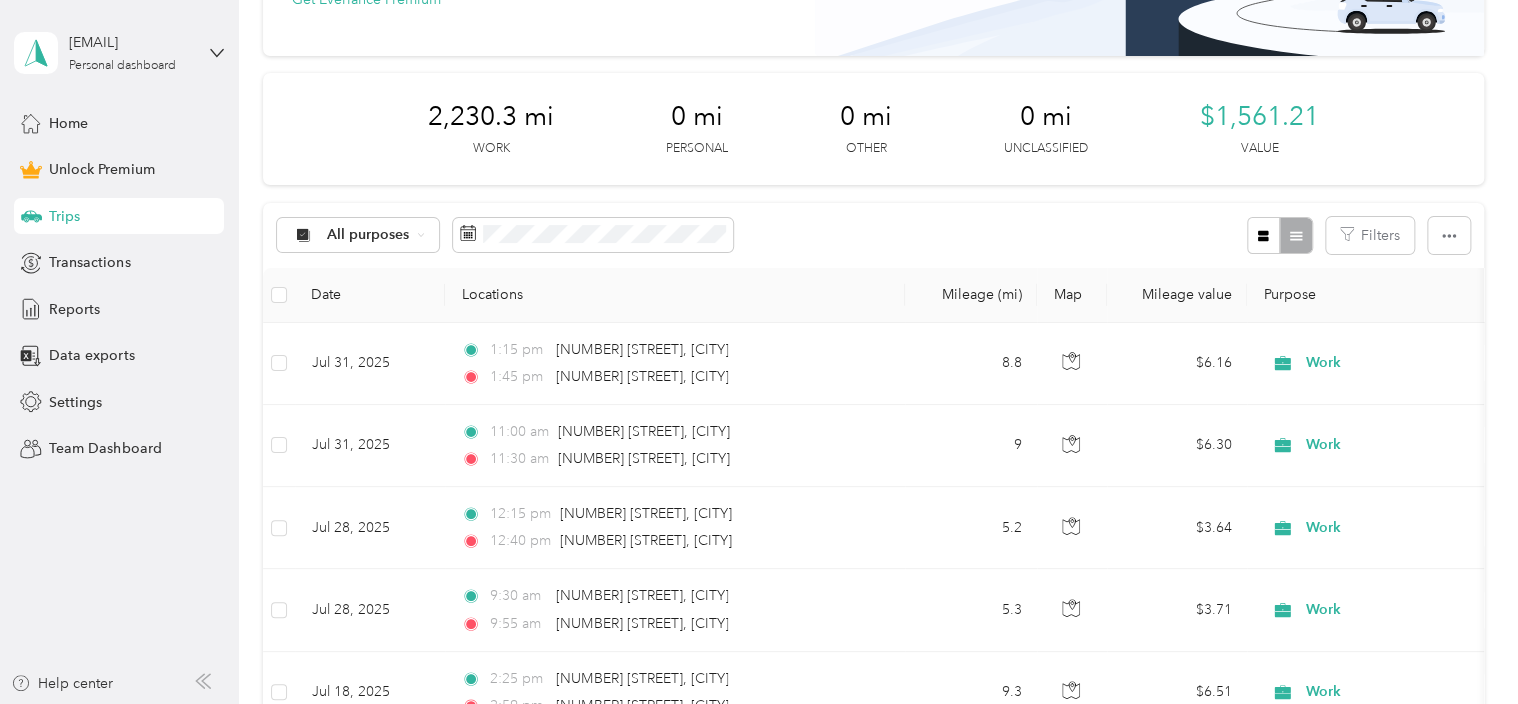 scroll, scrollTop: 202, scrollLeft: 0, axis: vertical 